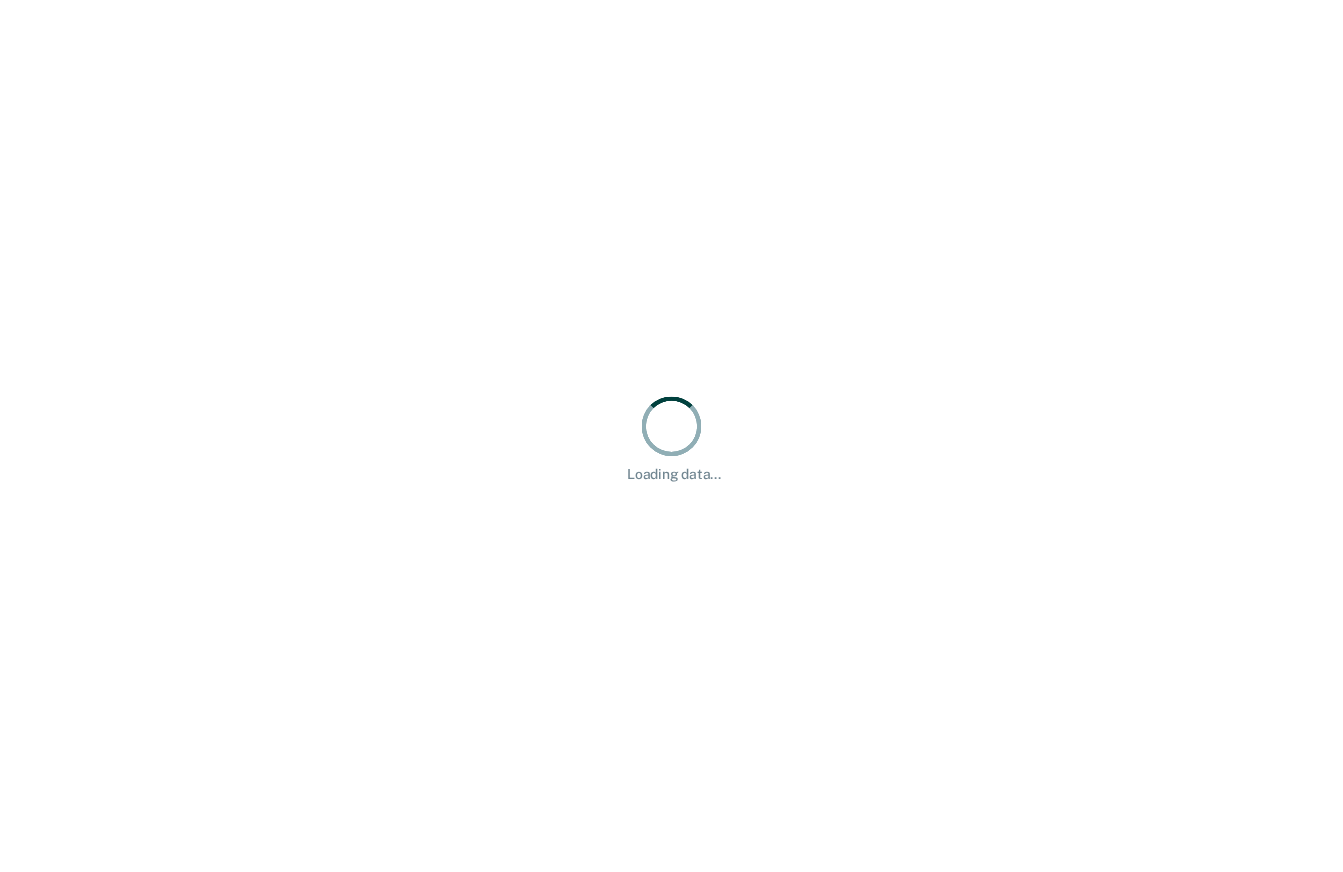 scroll, scrollTop: 0, scrollLeft: 0, axis: both 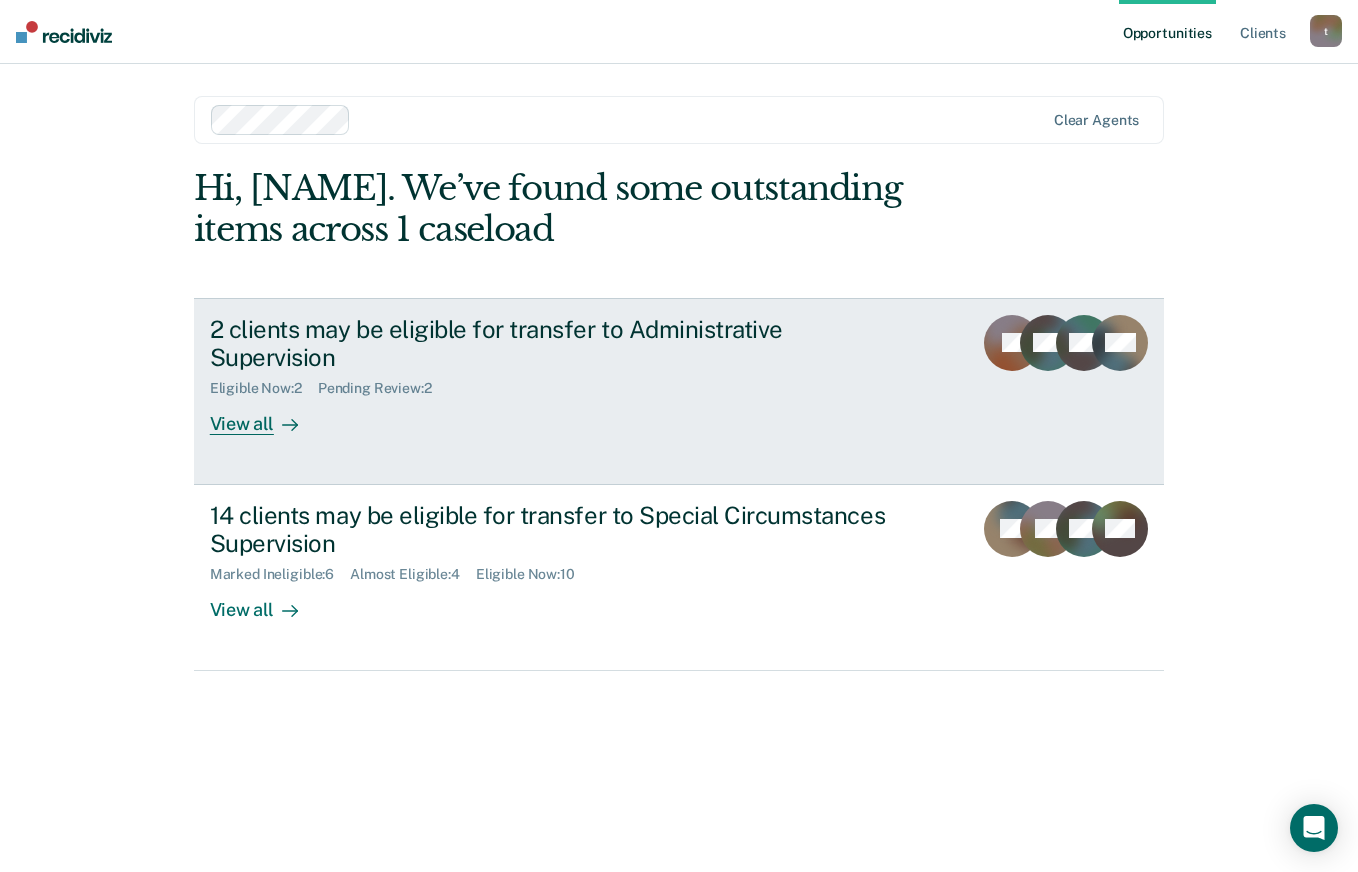 click on "2 clients may be eligible for transfer to Administrative Supervision Eligible Now :  2 Pending Review :  2 View all   SJ KW AM WR" at bounding box center [679, 391] 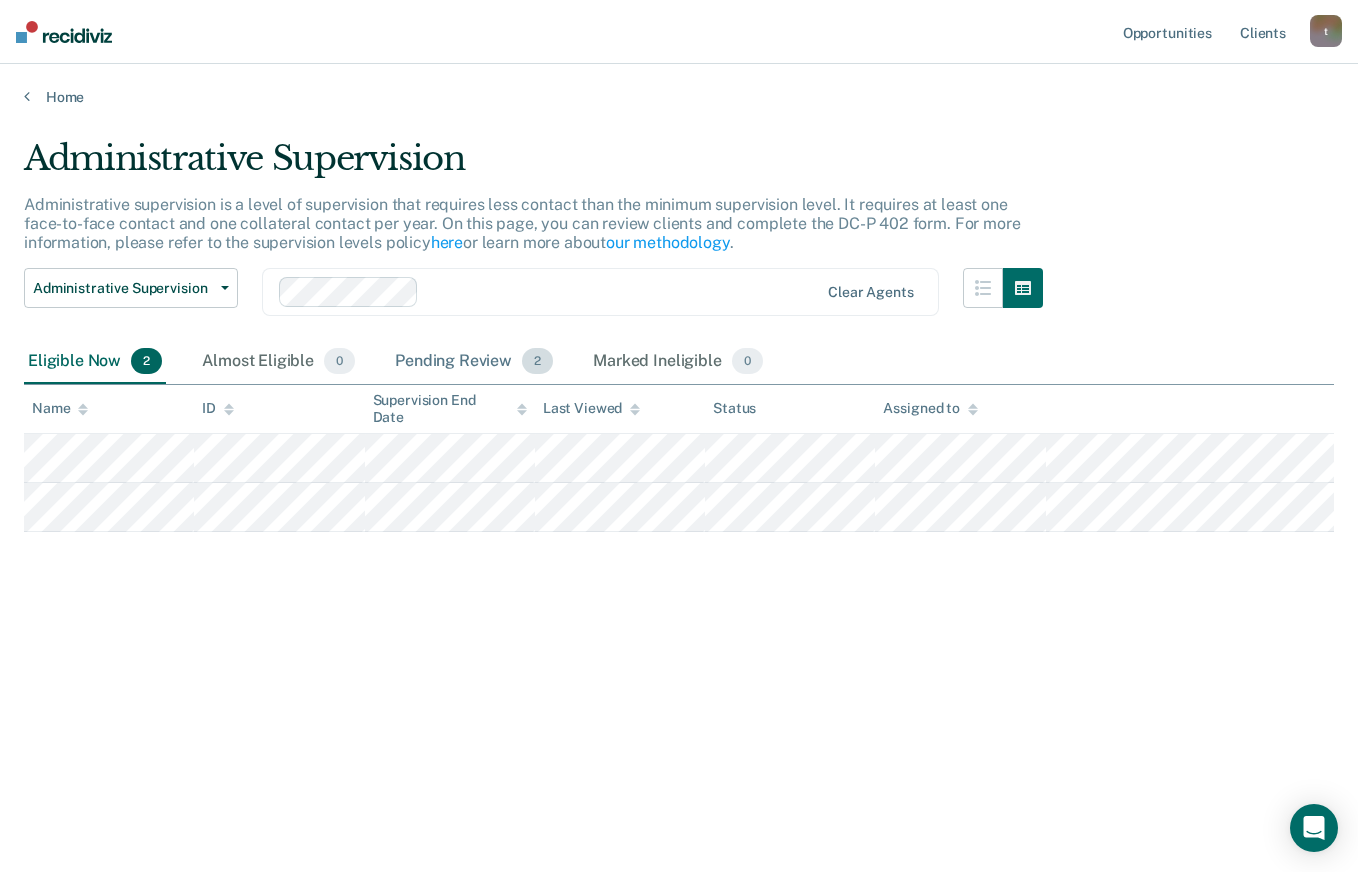 click on "Pending Review 2" at bounding box center [474, 362] 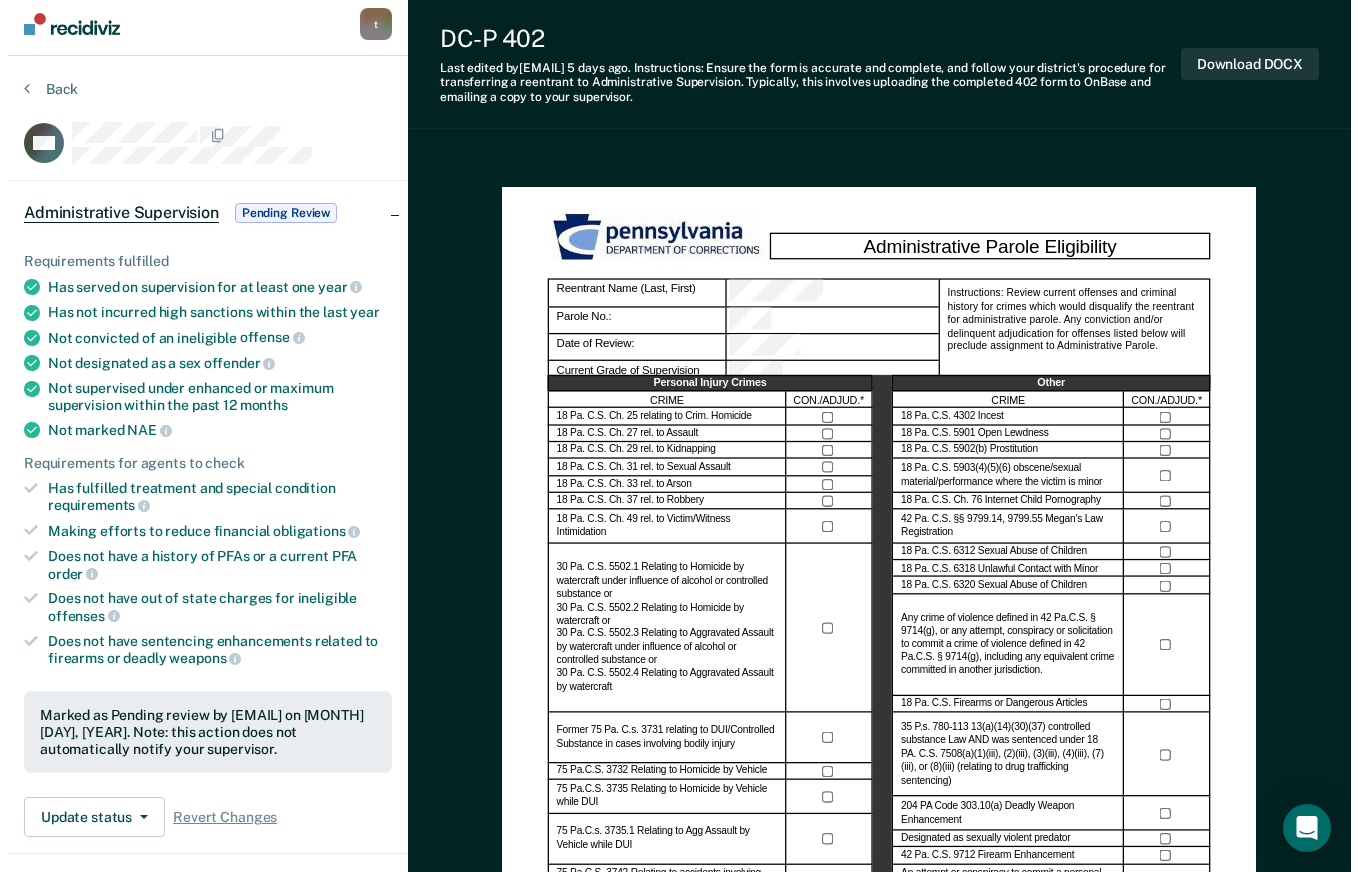 scroll, scrollTop: 0, scrollLeft: 0, axis: both 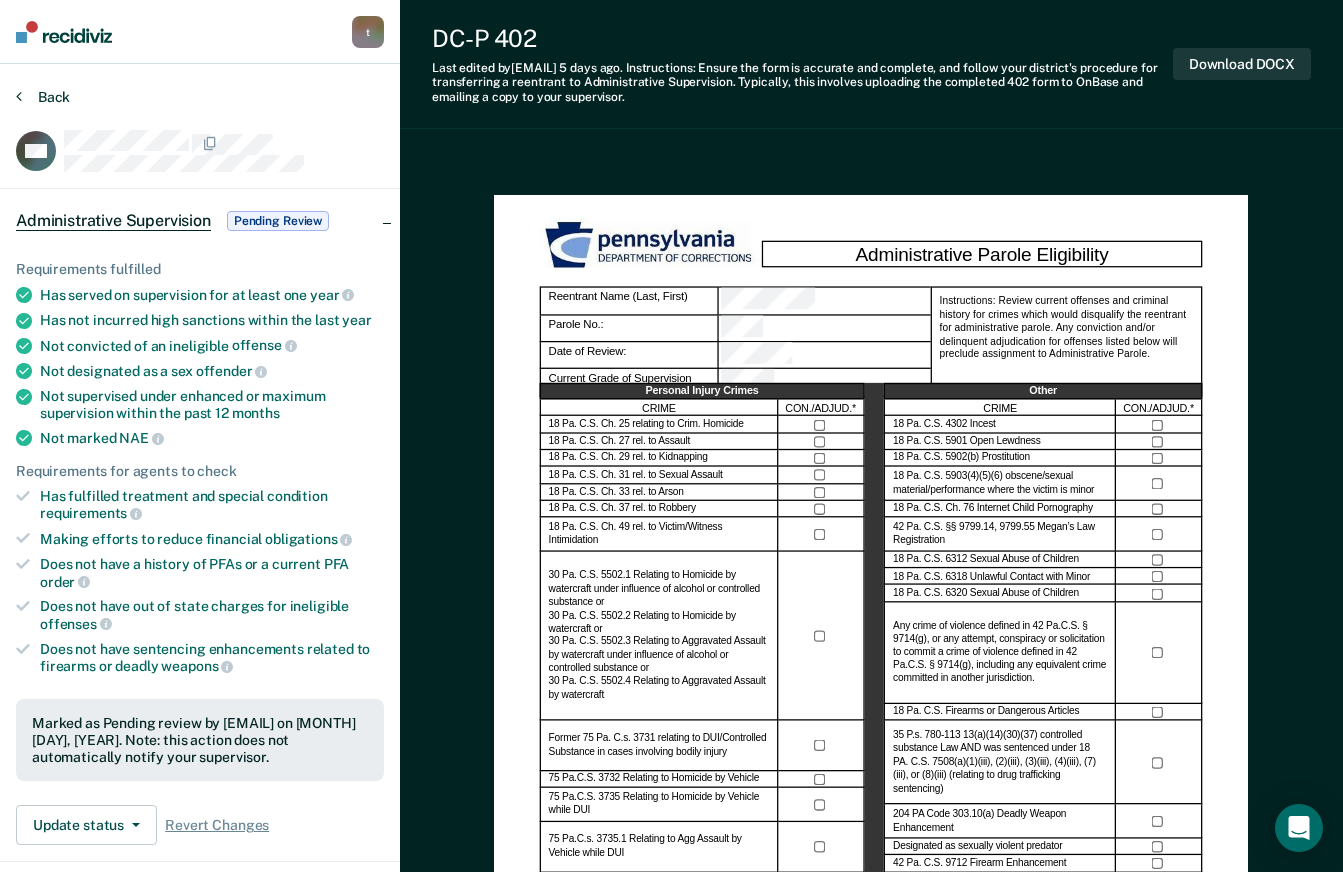 click on "Back" at bounding box center [43, 97] 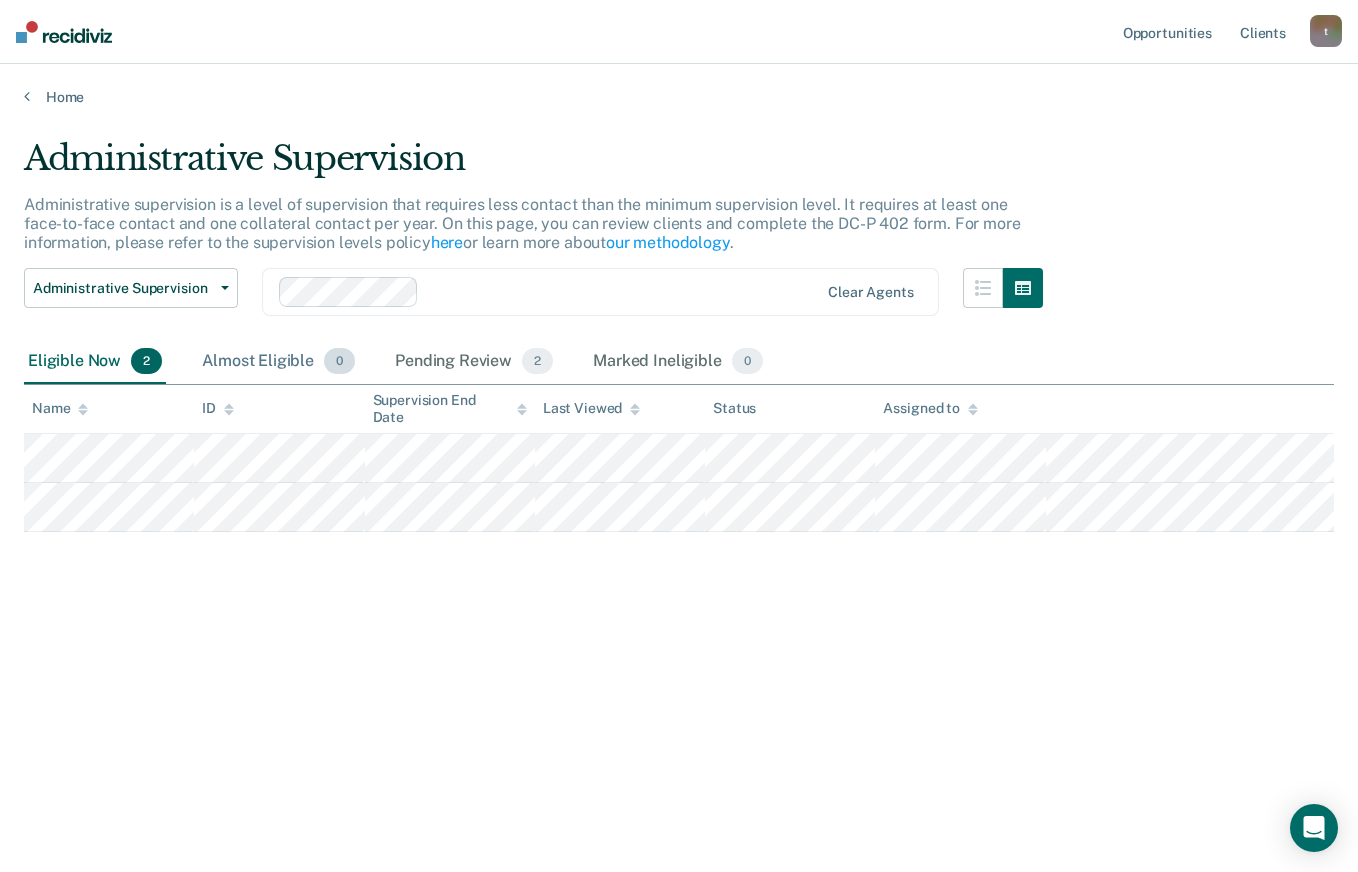 click on "Almost Eligible 0" at bounding box center (278, 362) 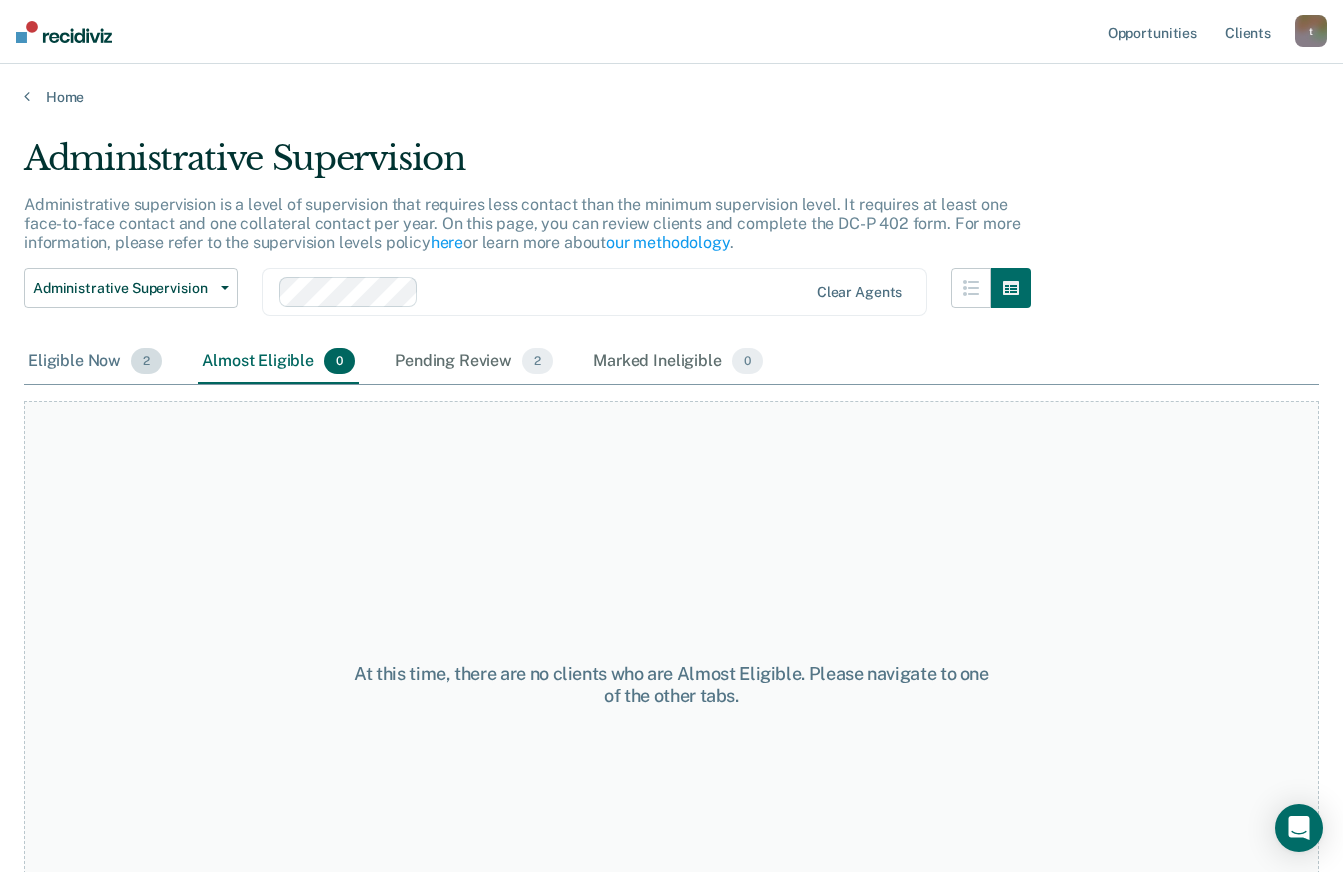 click on "2" at bounding box center [146, 361] 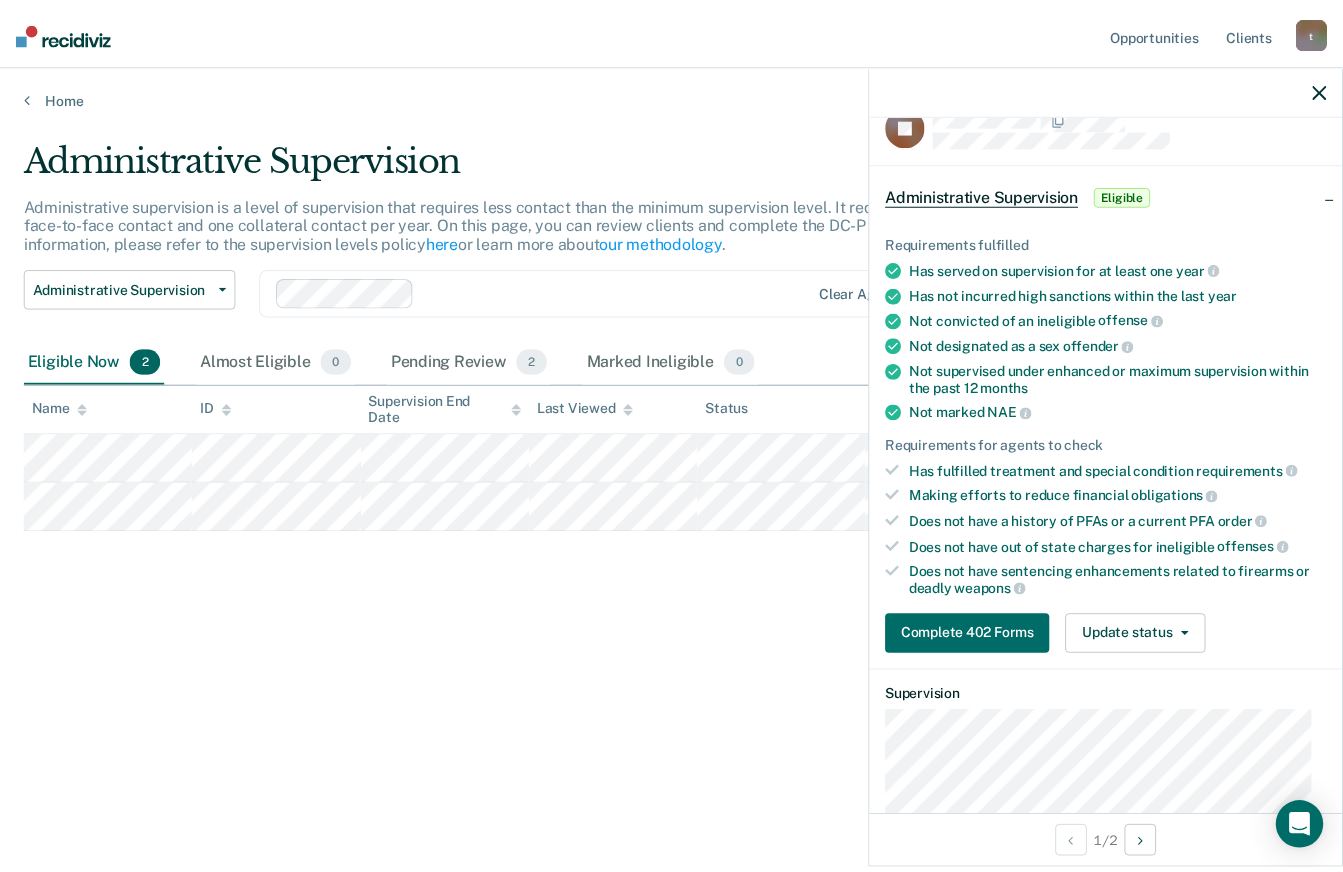 scroll, scrollTop: 0, scrollLeft: 0, axis: both 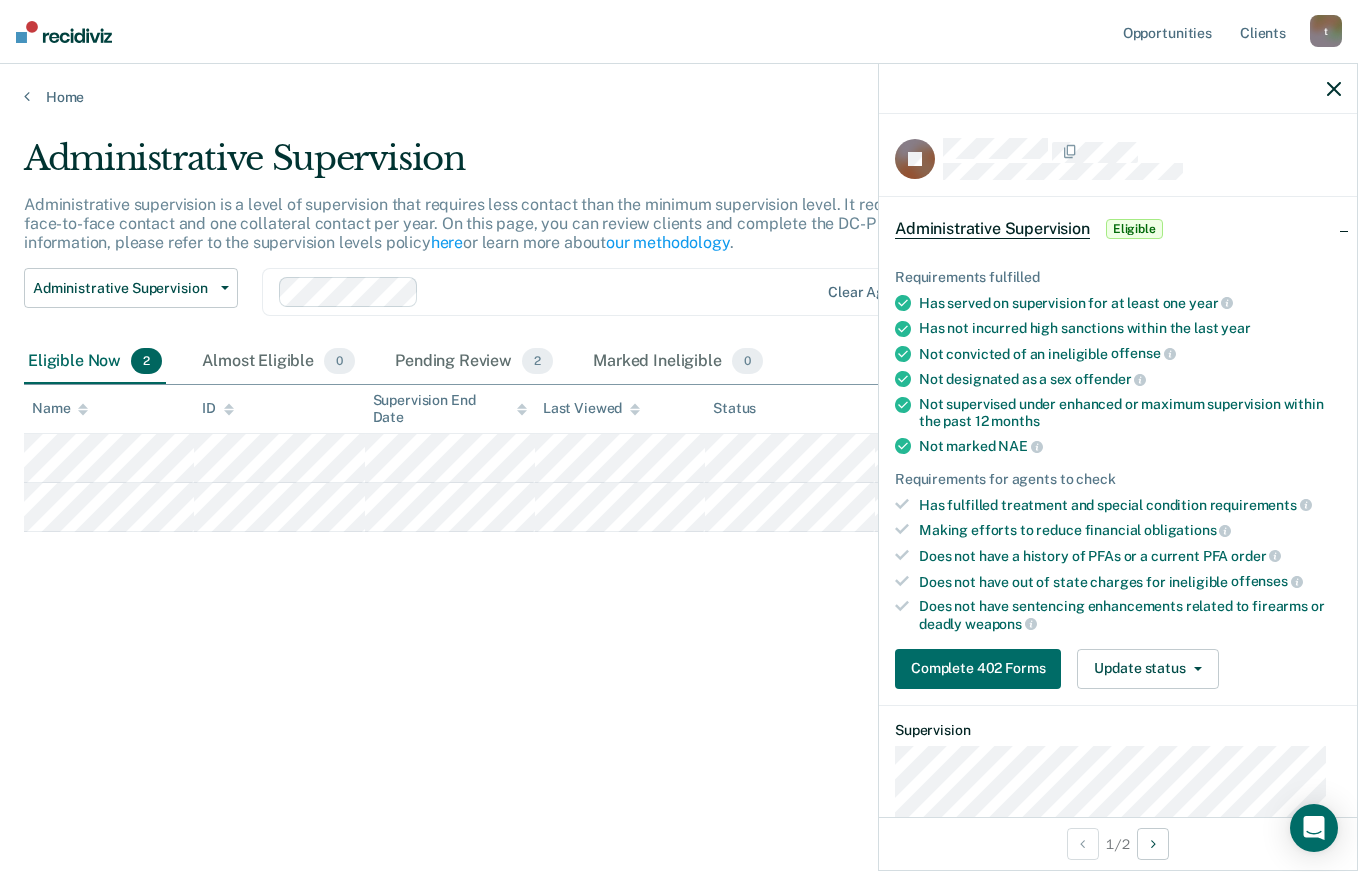 click on "Administrative Supervision   Administrative supervision is a level of supervision that requires less contact than the minimum supervision level. It requires at least one face-to-face contact and one collateral contact per year. On this page, you can review clients and complete the DC-P 402 form. For more information, please refer to the supervision levels policy  here  or learn more about  our methodology . Administrative Supervision Administrative Supervision Special Circumstances Supervision Clear   agents Eligible Now 2 Almost Eligible 0 Pending Review 2 Marked Ineligible 0
To pick up a draggable item, press the space bar.
While dragging, use the arrow keys to move the item.
Press space again to drop the item in its new position, or press escape to cancel.
Name ID Supervision End Date Last Viewed Status Assigned to" at bounding box center [679, 430] 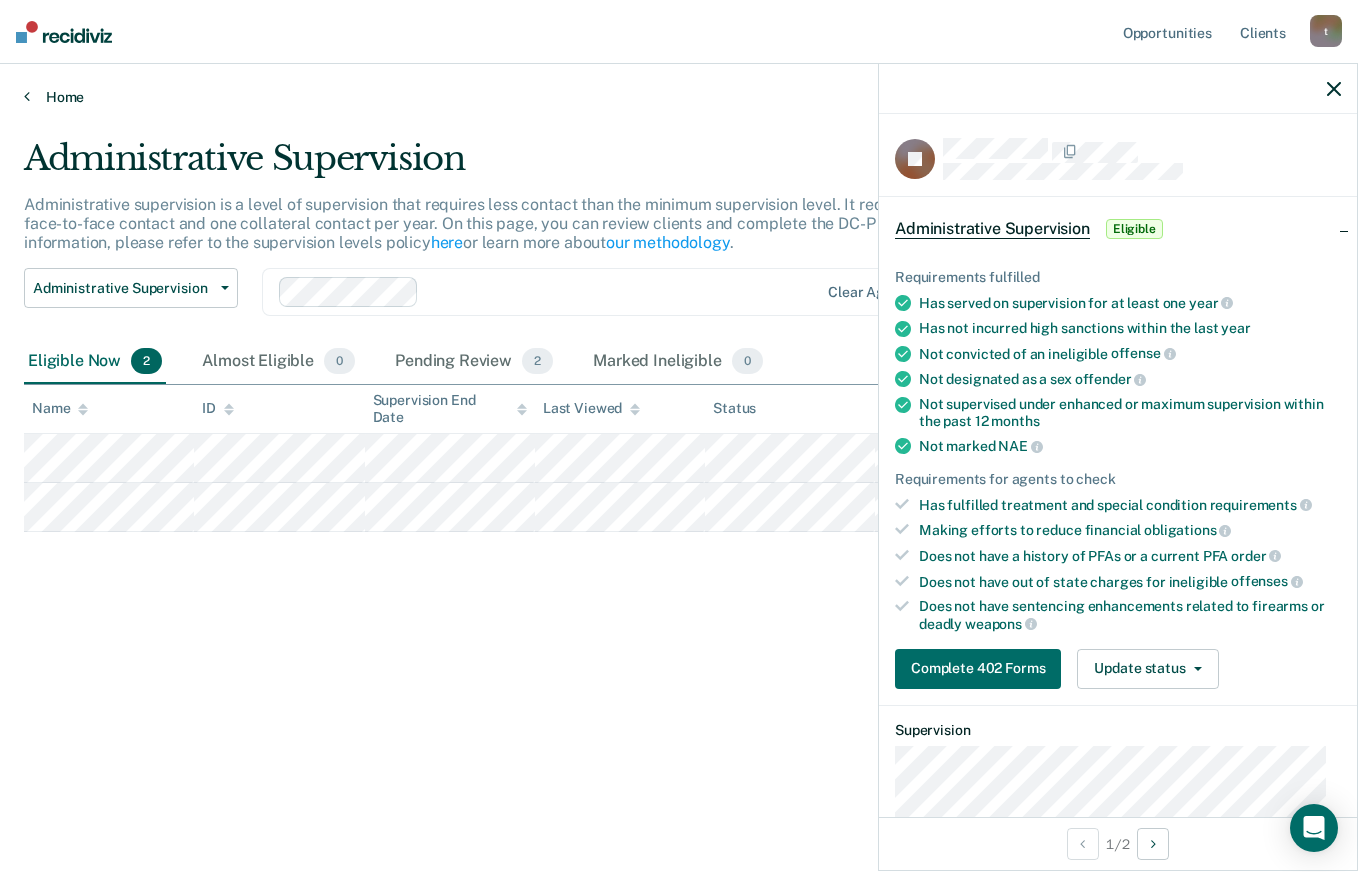 click on "Home" at bounding box center [679, 97] 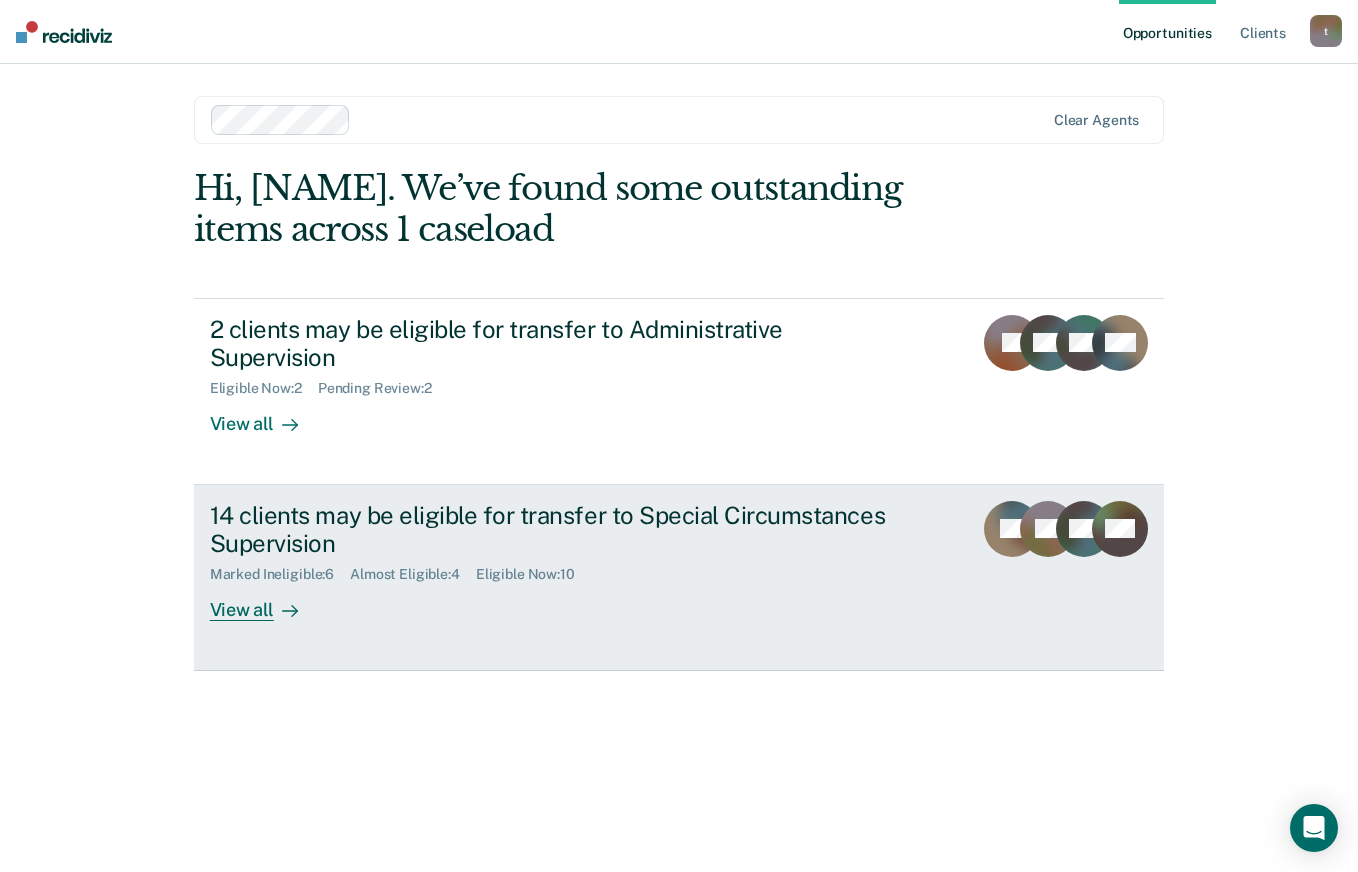 click on "14 clients may be eligible for transfer to Special Circumstances Supervision" at bounding box center [561, 530] 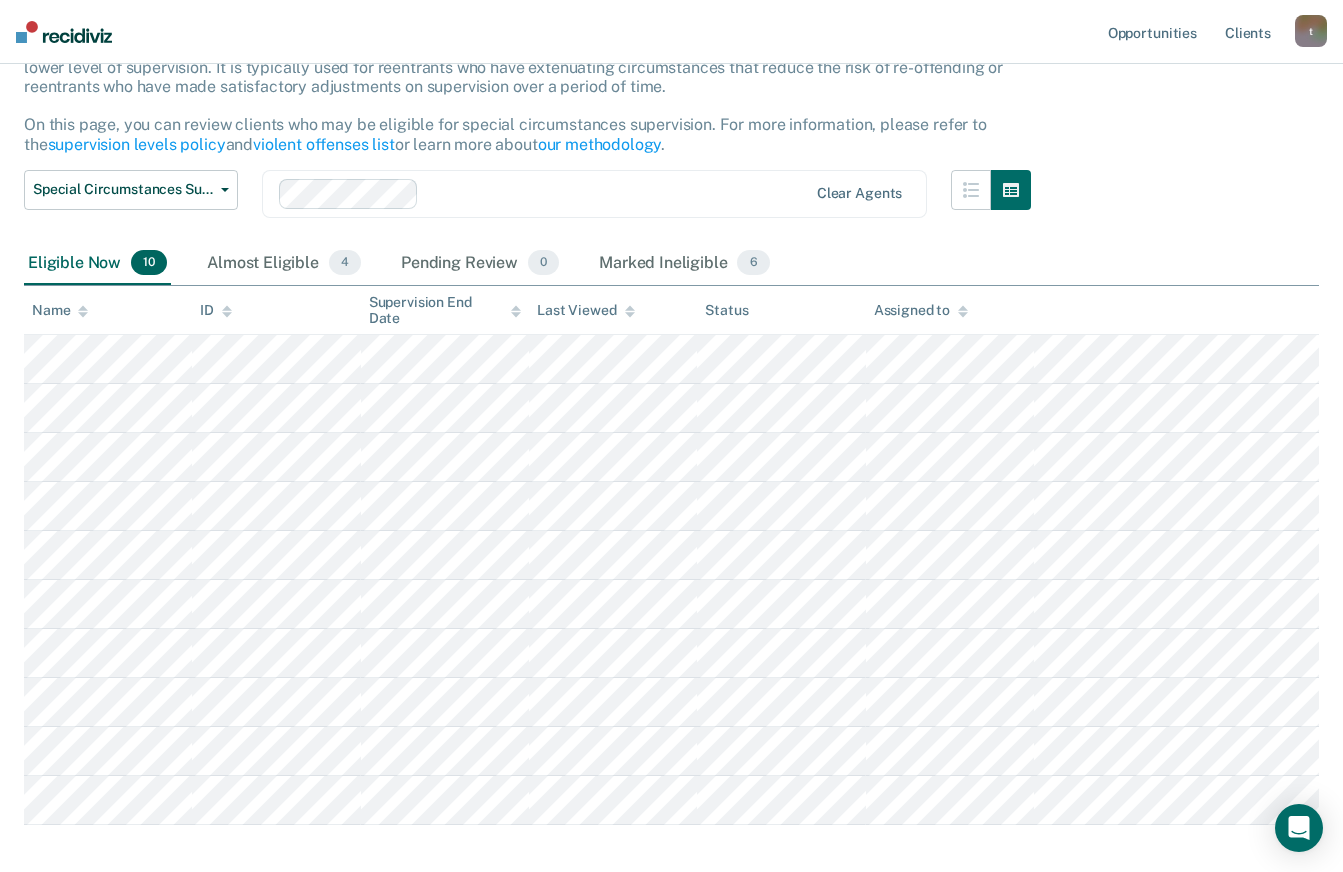 scroll, scrollTop: 157, scrollLeft: 0, axis: vertical 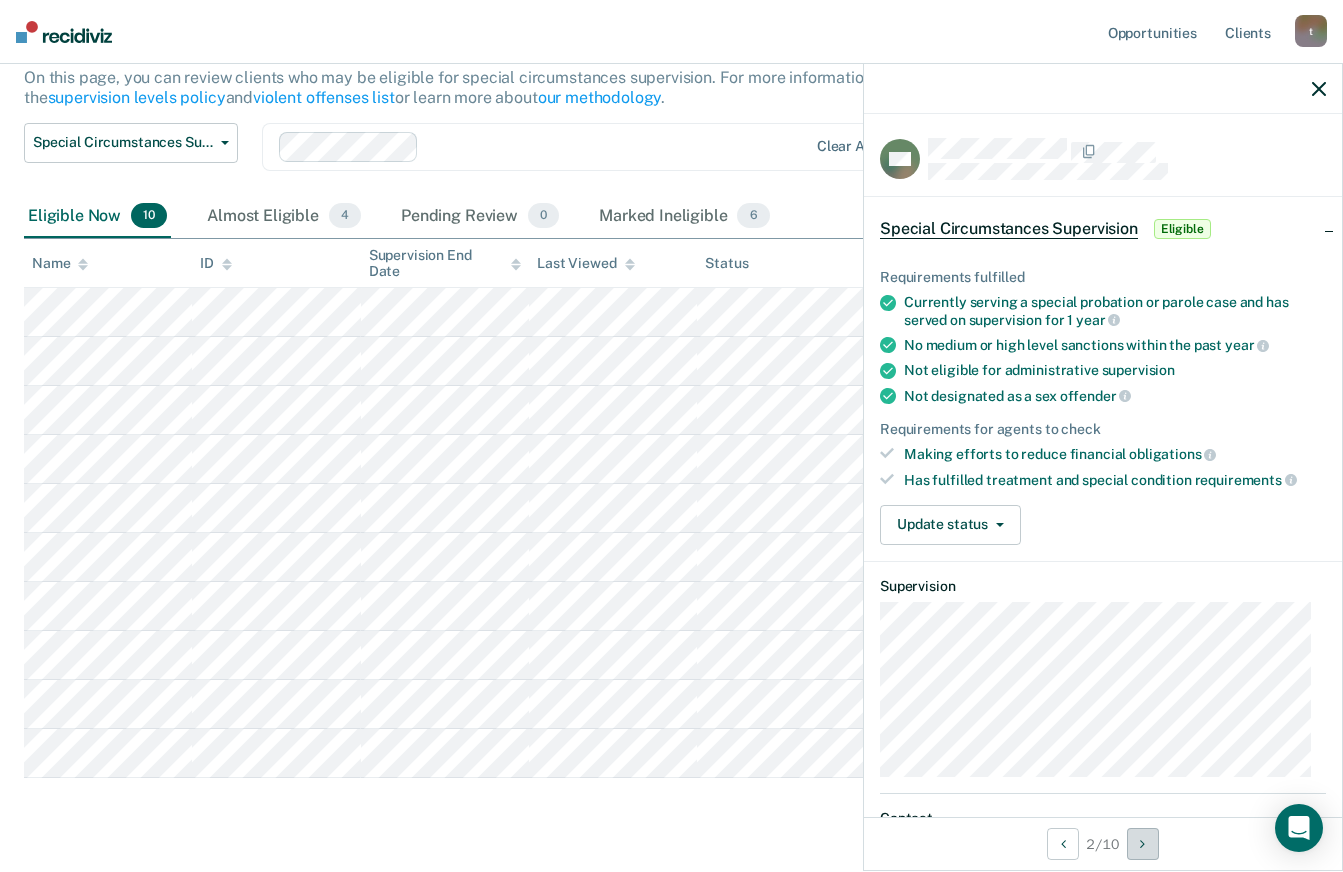 click at bounding box center (1142, 844) 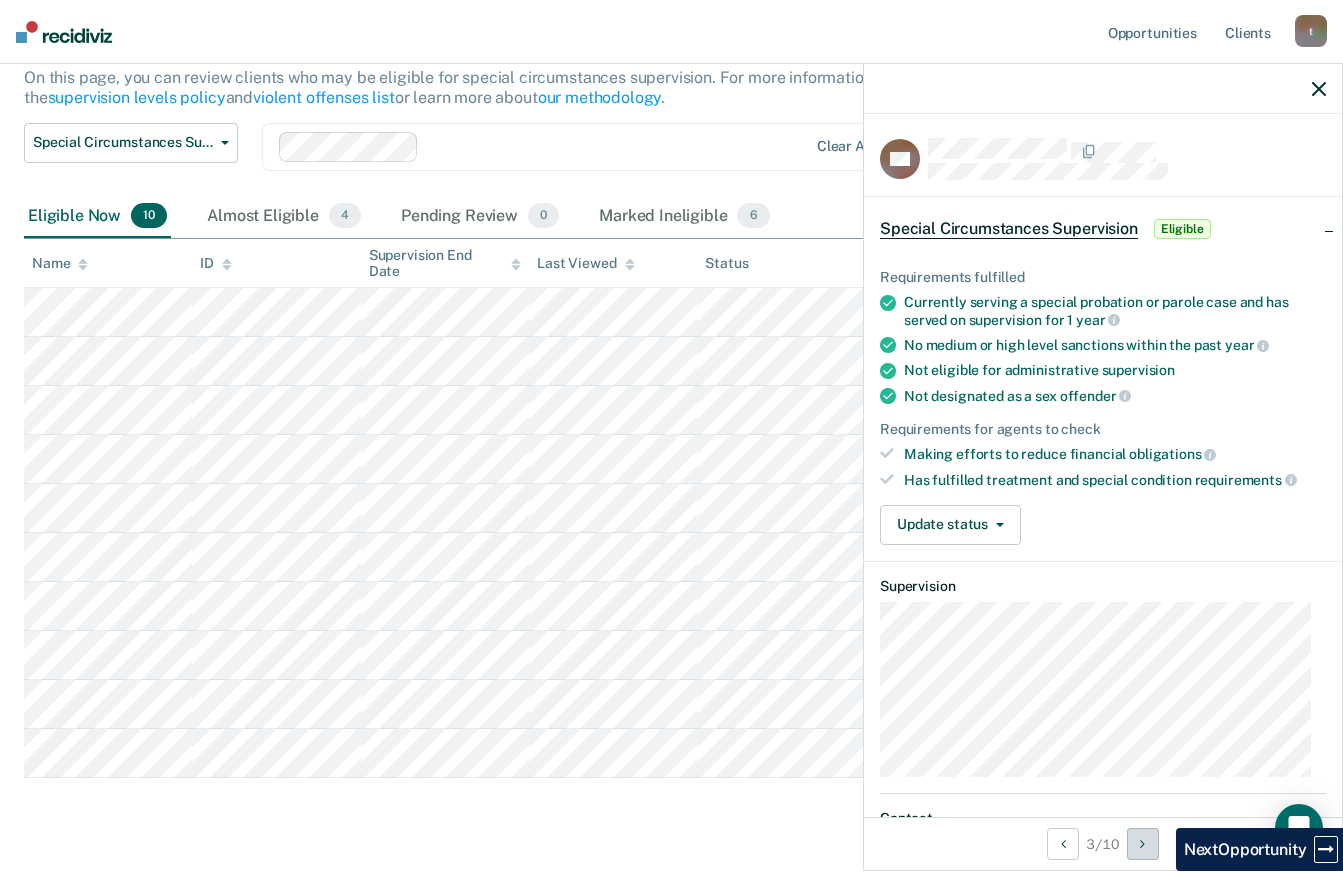 click at bounding box center [1142, 844] 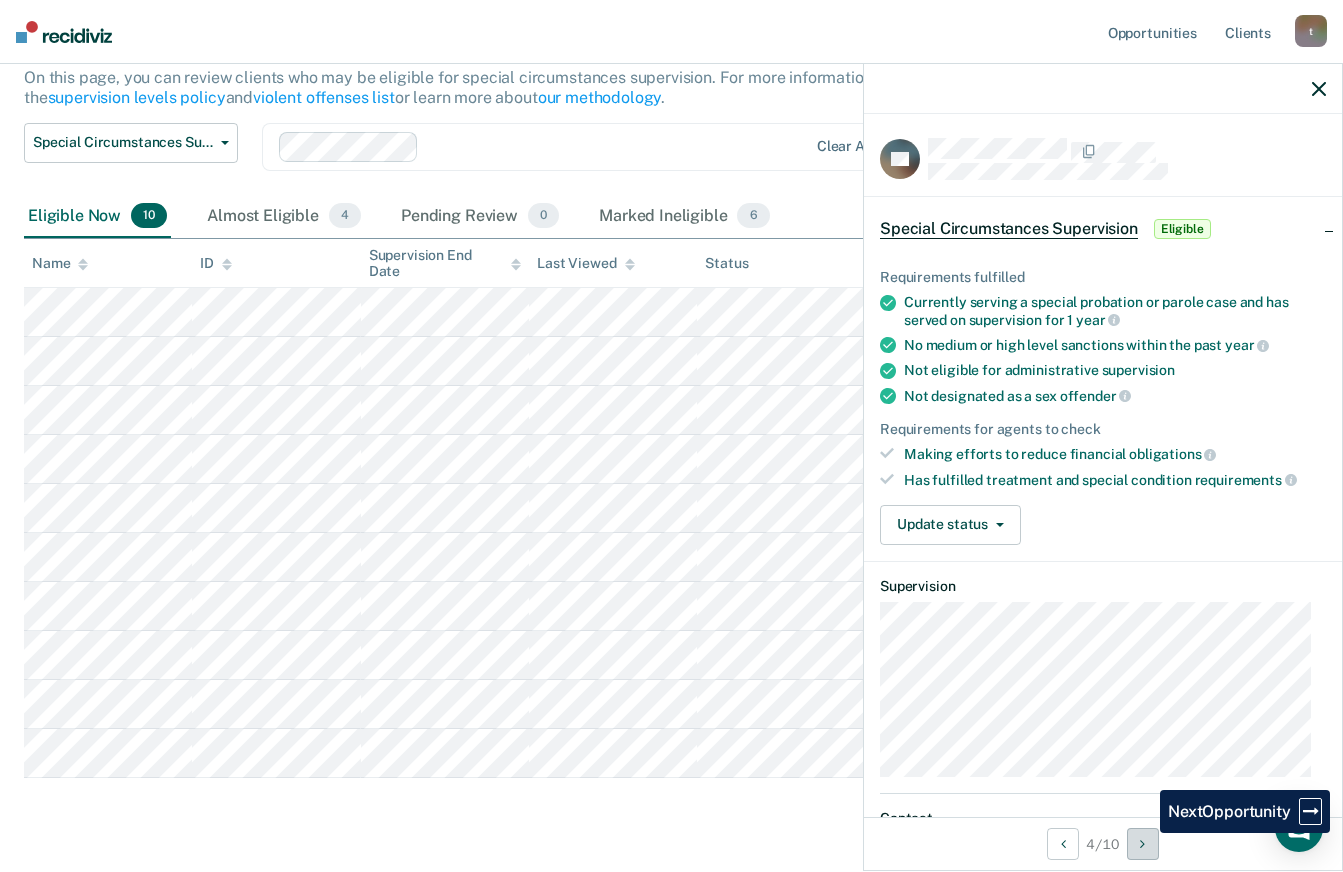 click at bounding box center [1142, 844] 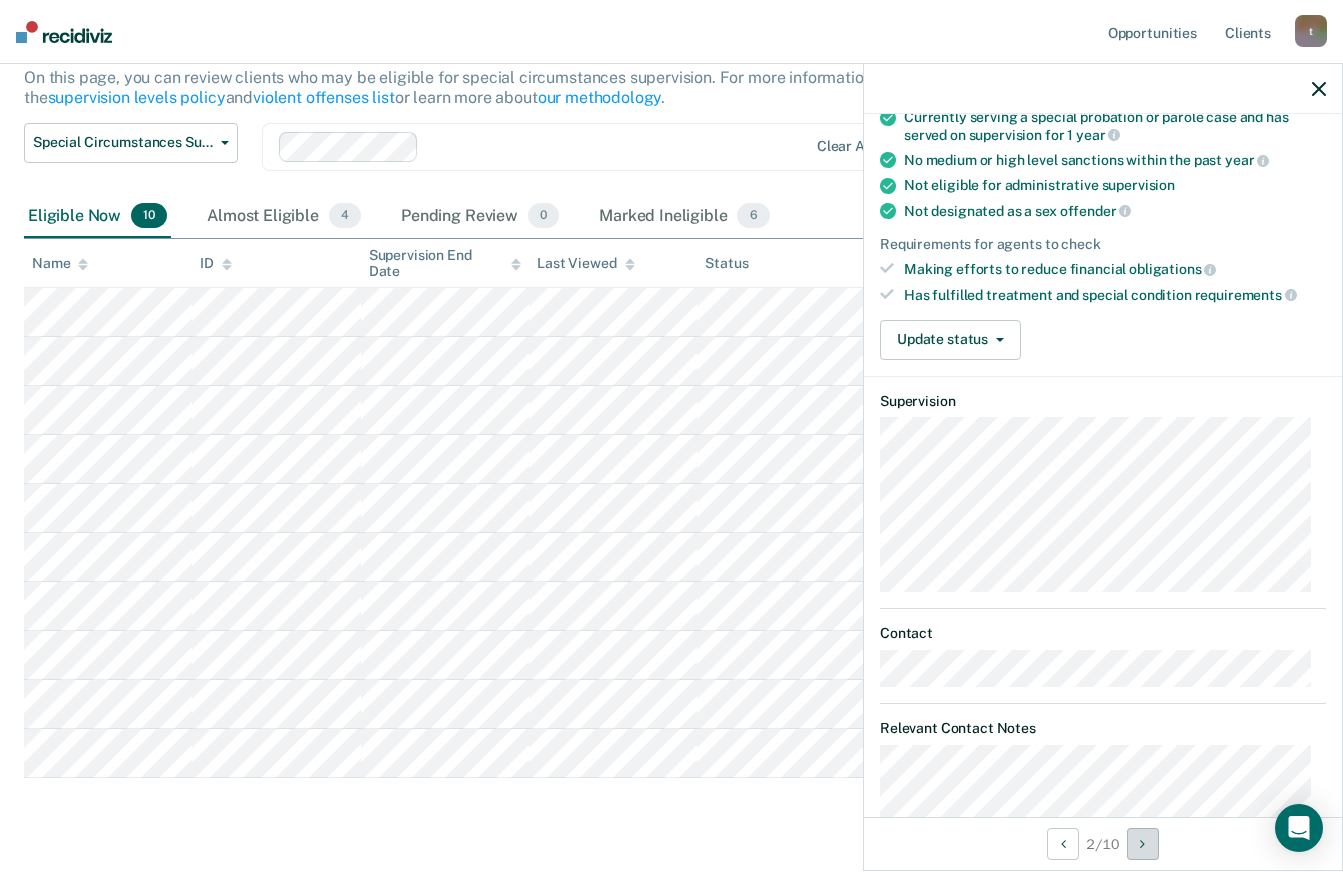 scroll, scrollTop: 184, scrollLeft: 0, axis: vertical 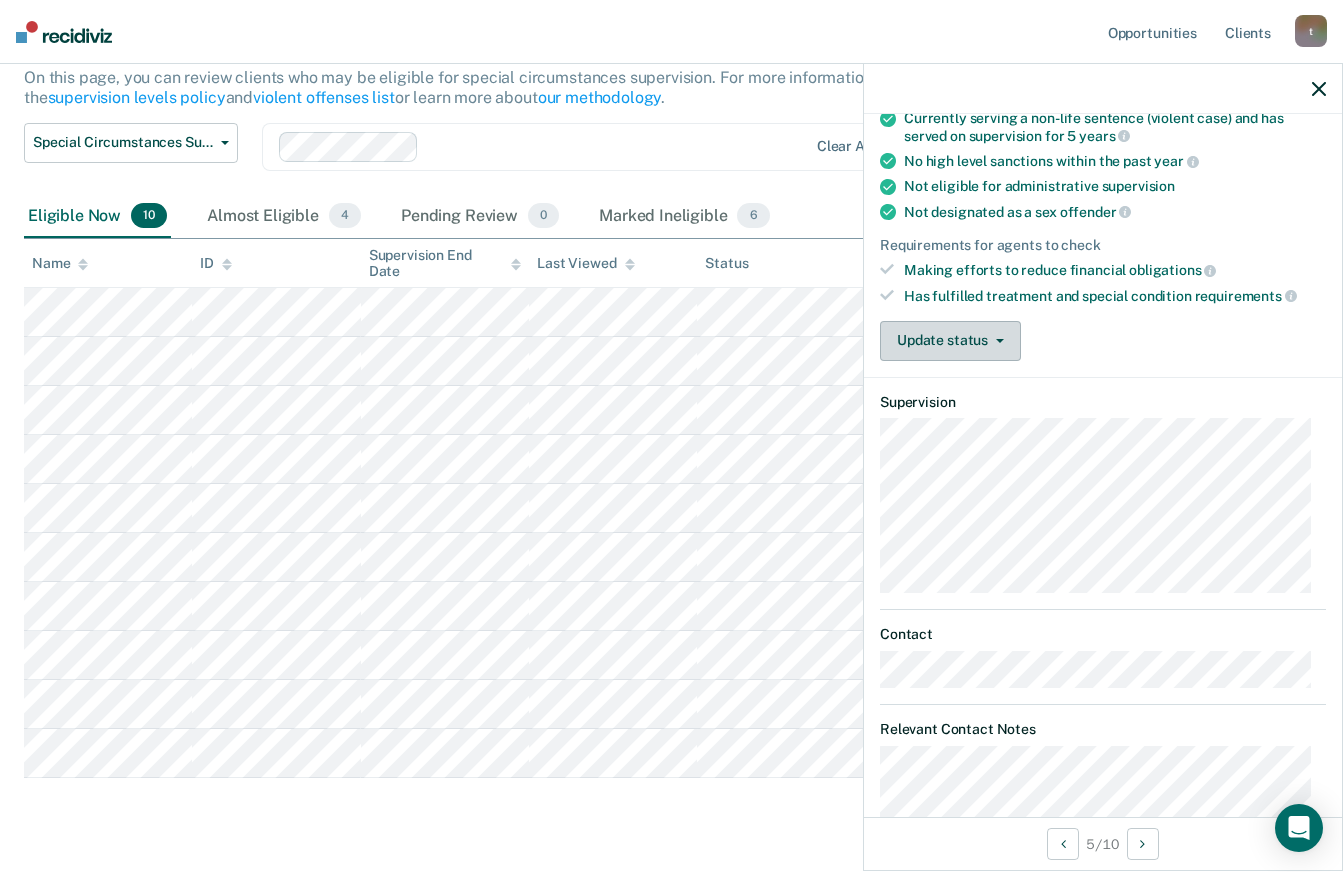 click 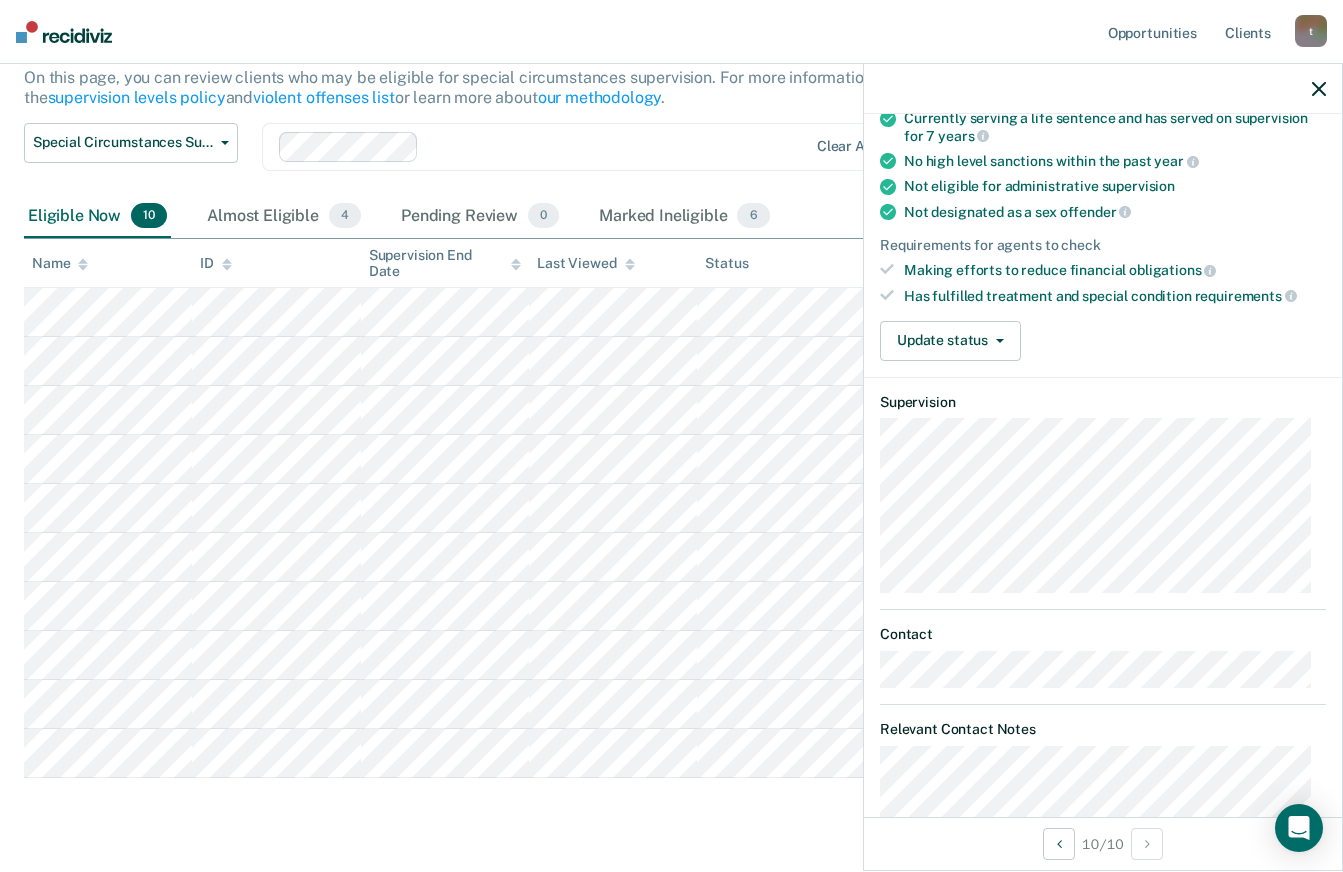 click on "Special Circumstances Supervision   Special circumstances supervision allows reentrants who are not eligible for traditional administrative supervision to be supervised at a lower level of supervision. It is typically used for reentrants who have extenuating circumstances that reduce the risk of re-offending or reentrants who have made satisfactory adjustments on supervision over a period of time. On this page, you can review clients who may be eligible for special circumstances supervision. For more information, please refer to the  supervision levels policy  and  violent offenses list  or learn more about  our methodology .  Special Circumstances Supervision Administrative Supervision Special Circumstances Supervision Clear   agents Eligible Now 10 Almost Eligible 4 Pending Review 0 Marked Ineligible 6
To pick up a draggable item, press the space bar.
While dragging, use the arrow keys to move the item.
Press space again to drop the item in its new position, or press escape to cancel.
Name" at bounding box center [671, 385] 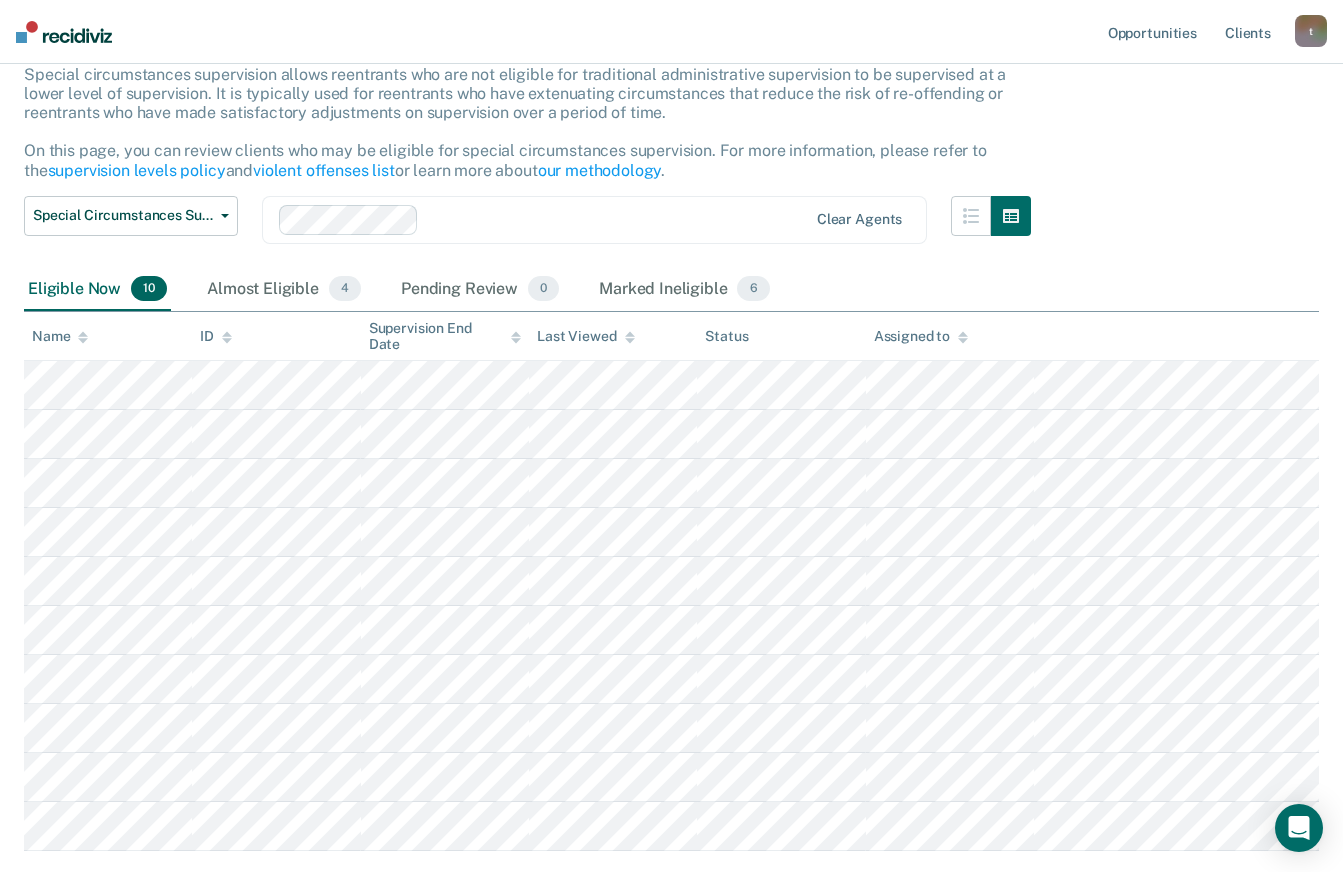 scroll, scrollTop: 0, scrollLeft: 0, axis: both 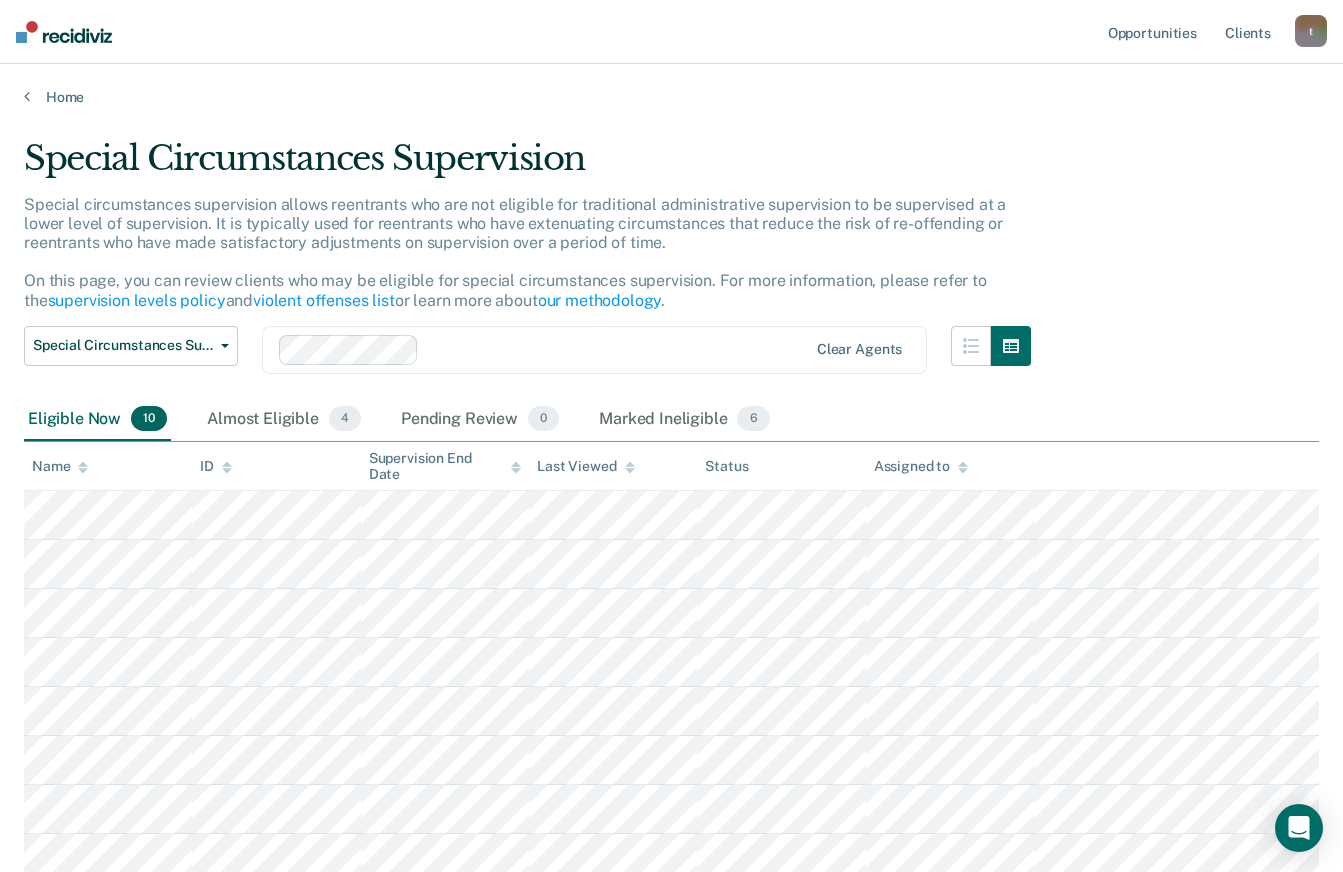 click on "t" at bounding box center (1311, 31) 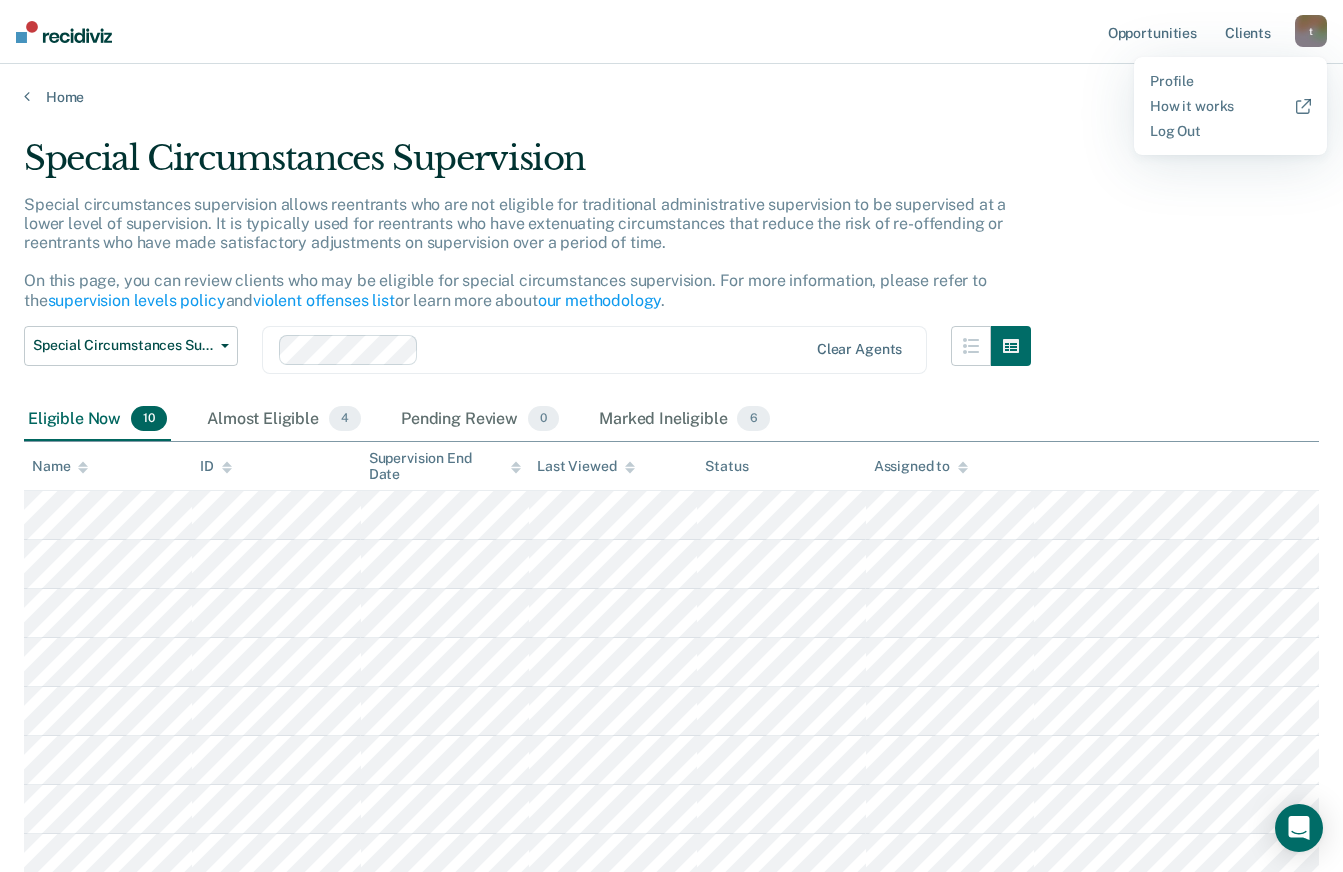 click on "Special Circumstances Supervision   Special circumstances supervision allows reentrants who are not eligible for traditional administrative supervision to be supervised at a lower level of supervision. It is typically used for reentrants who have extenuating circumstances that reduce the risk of re-offending or reentrants who have made satisfactory adjustments on supervision over a period of time. On this page, you can review clients who may be eligible for special circumstances supervision. For more information, please refer to the  supervision levels policy  and  violent offenses list  or learn more about  our methodology .  Special Circumstances Supervision Administrative Supervision Special Circumstances Supervision Clear   agents Eligible Now 10 Almost Eligible 4 Pending Review 0 Marked Ineligible 6
To pick up a draggable item, press the space bar.
While dragging, use the arrow keys to move the item.
Press space again to drop the item in its new position, or press escape to cancel.
Name" at bounding box center (671, 556) 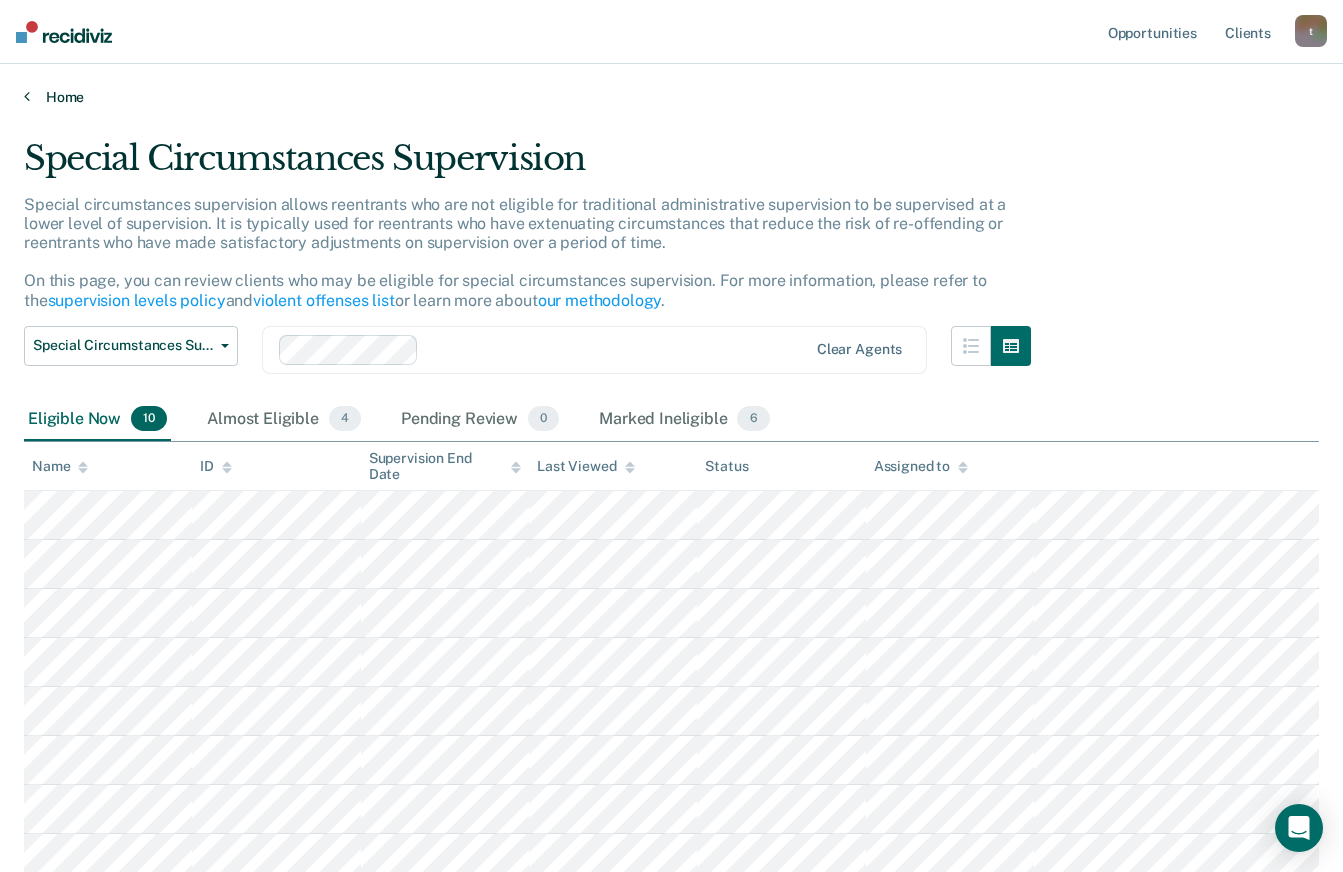click on "Home" at bounding box center (671, 97) 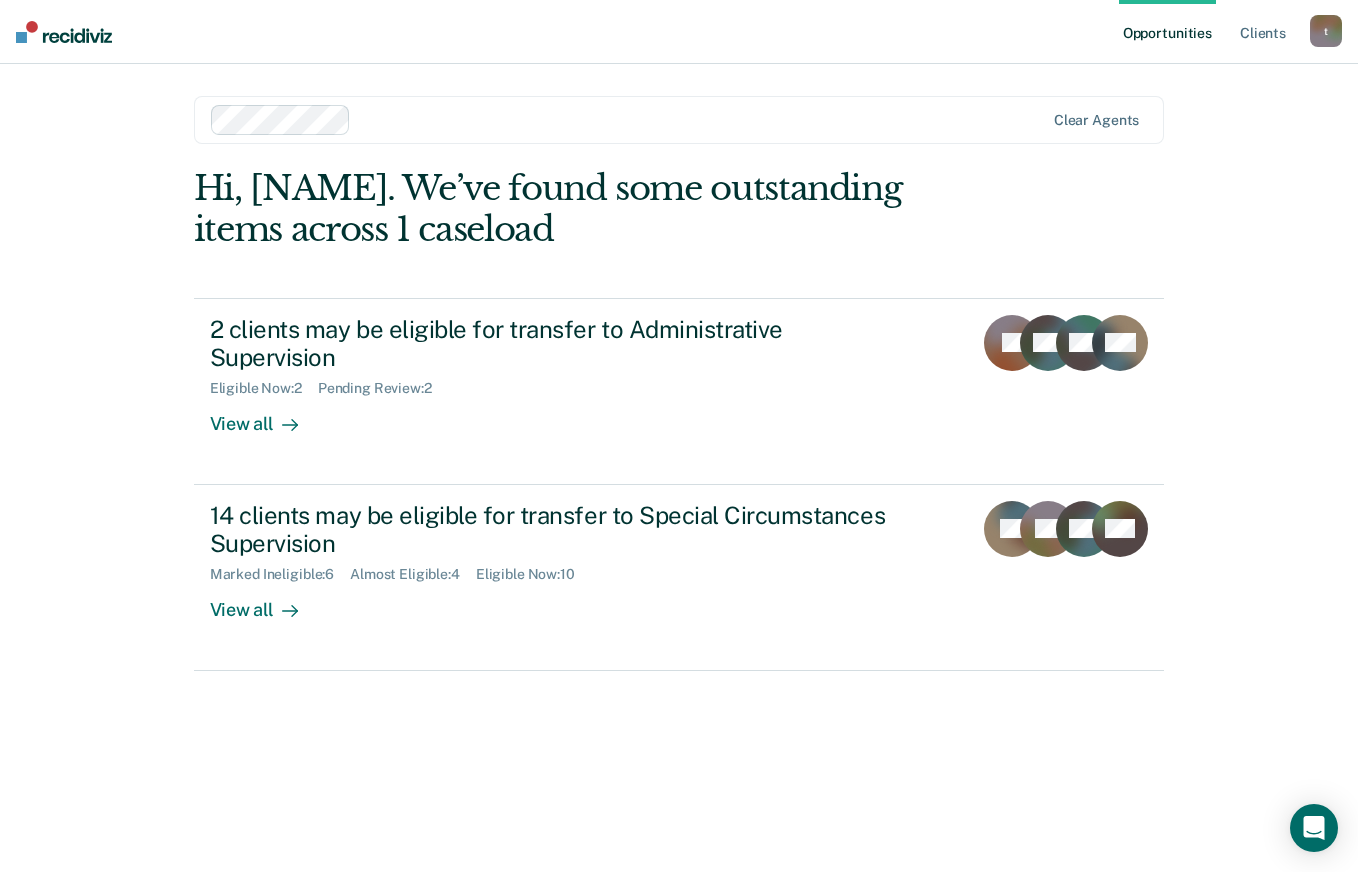 click on "Client s" at bounding box center [1263, 32] 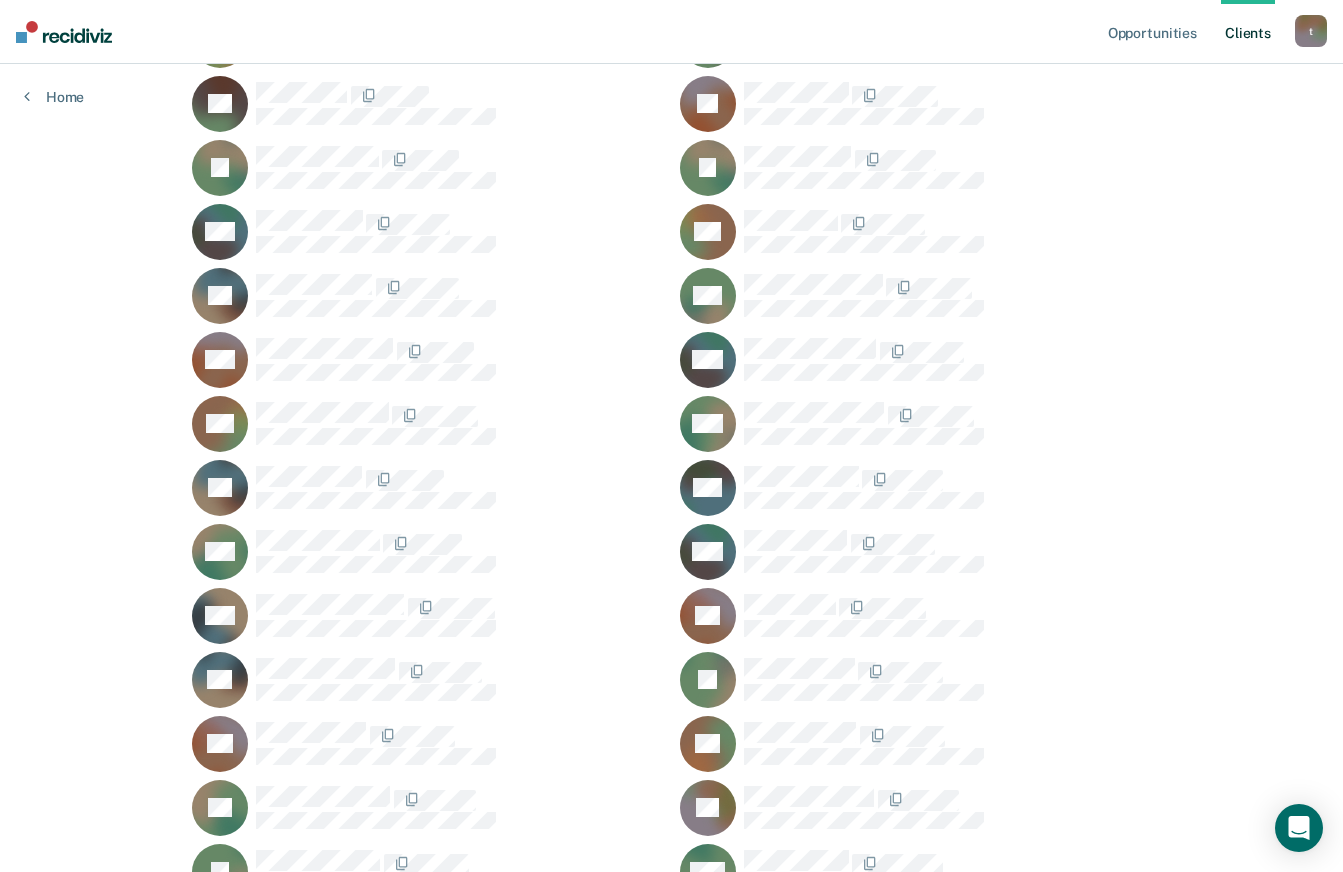 scroll, scrollTop: 992, scrollLeft: 0, axis: vertical 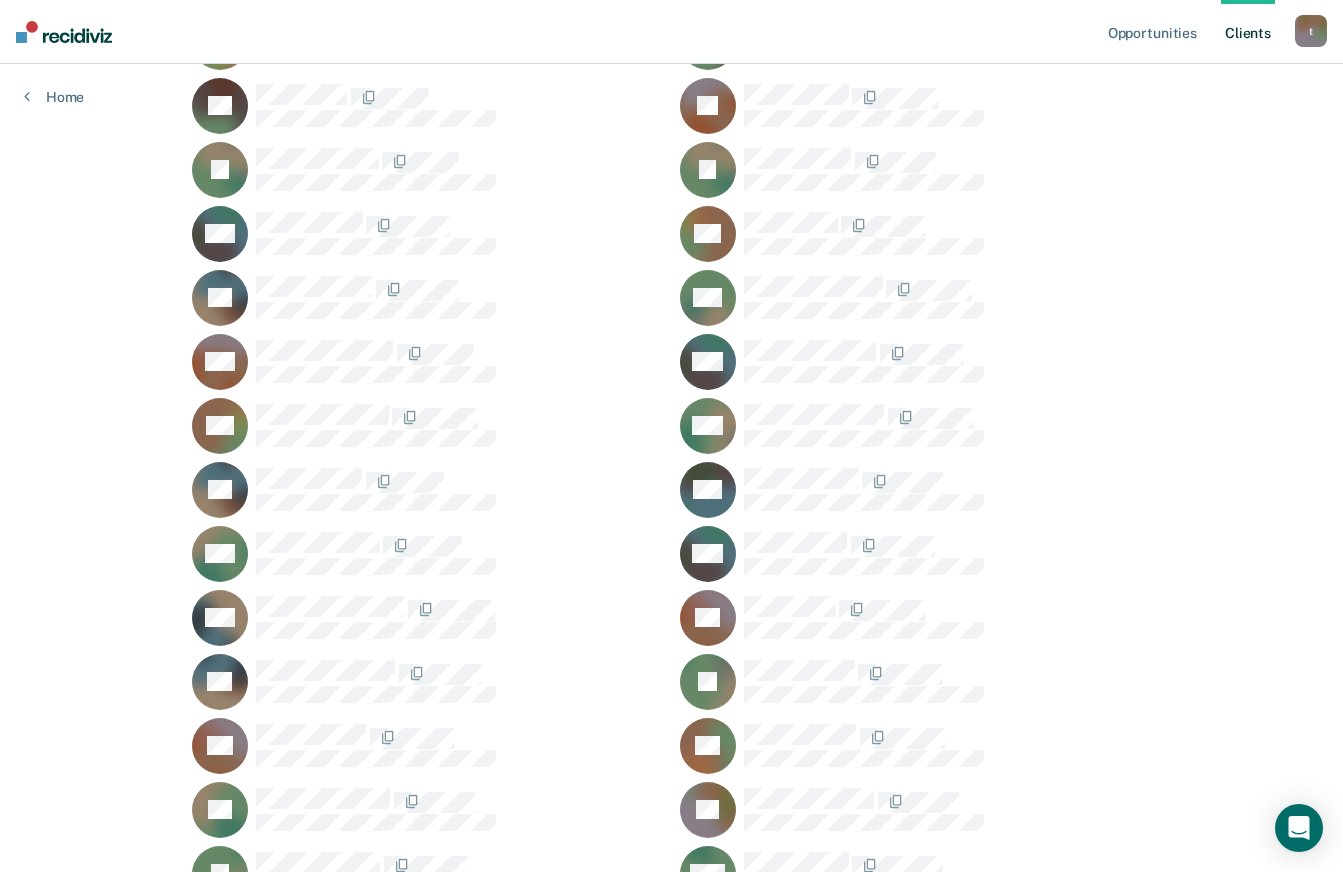 click at bounding box center [948, 289] 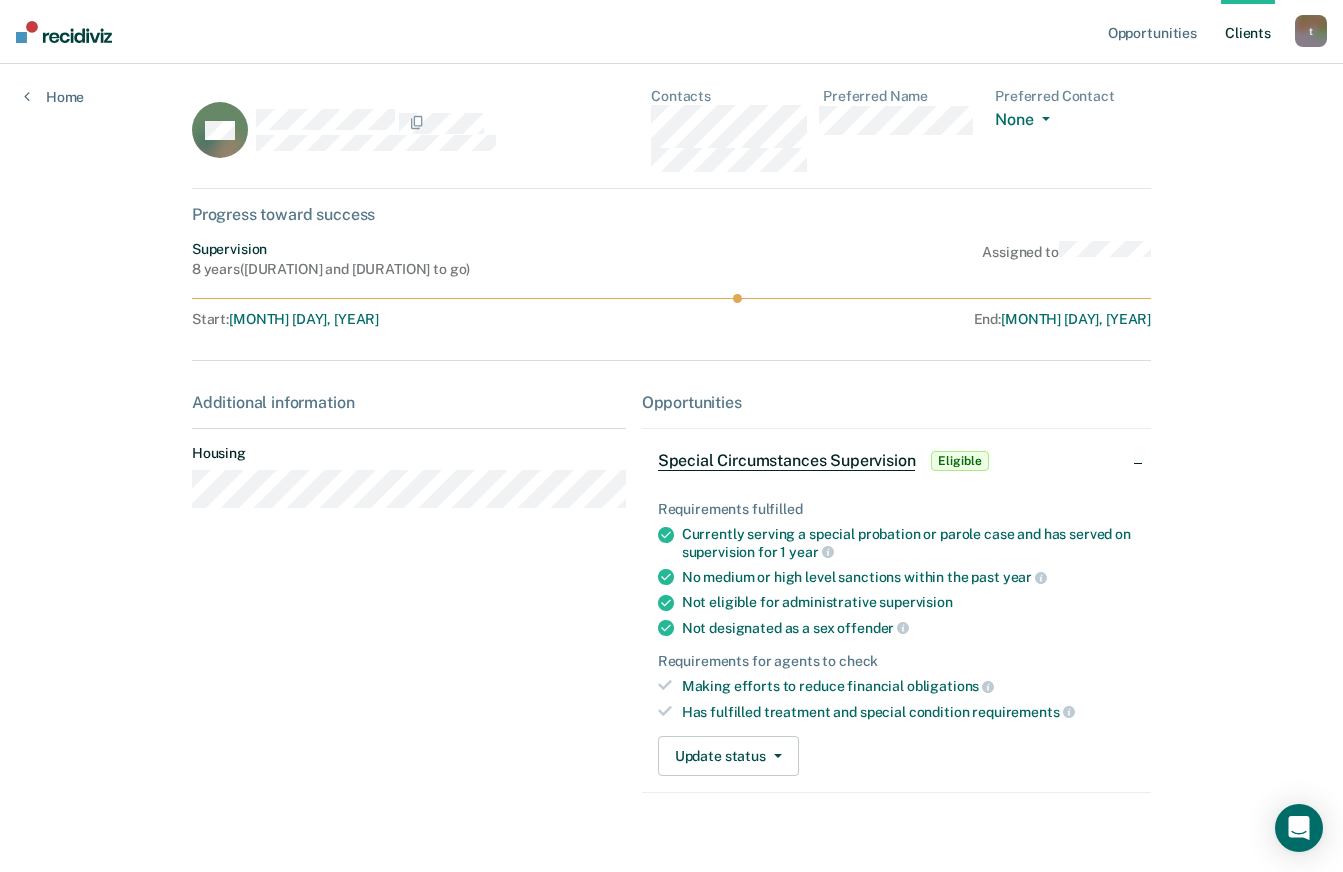 scroll, scrollTop: 0, scrollLeft: 0, axis: both 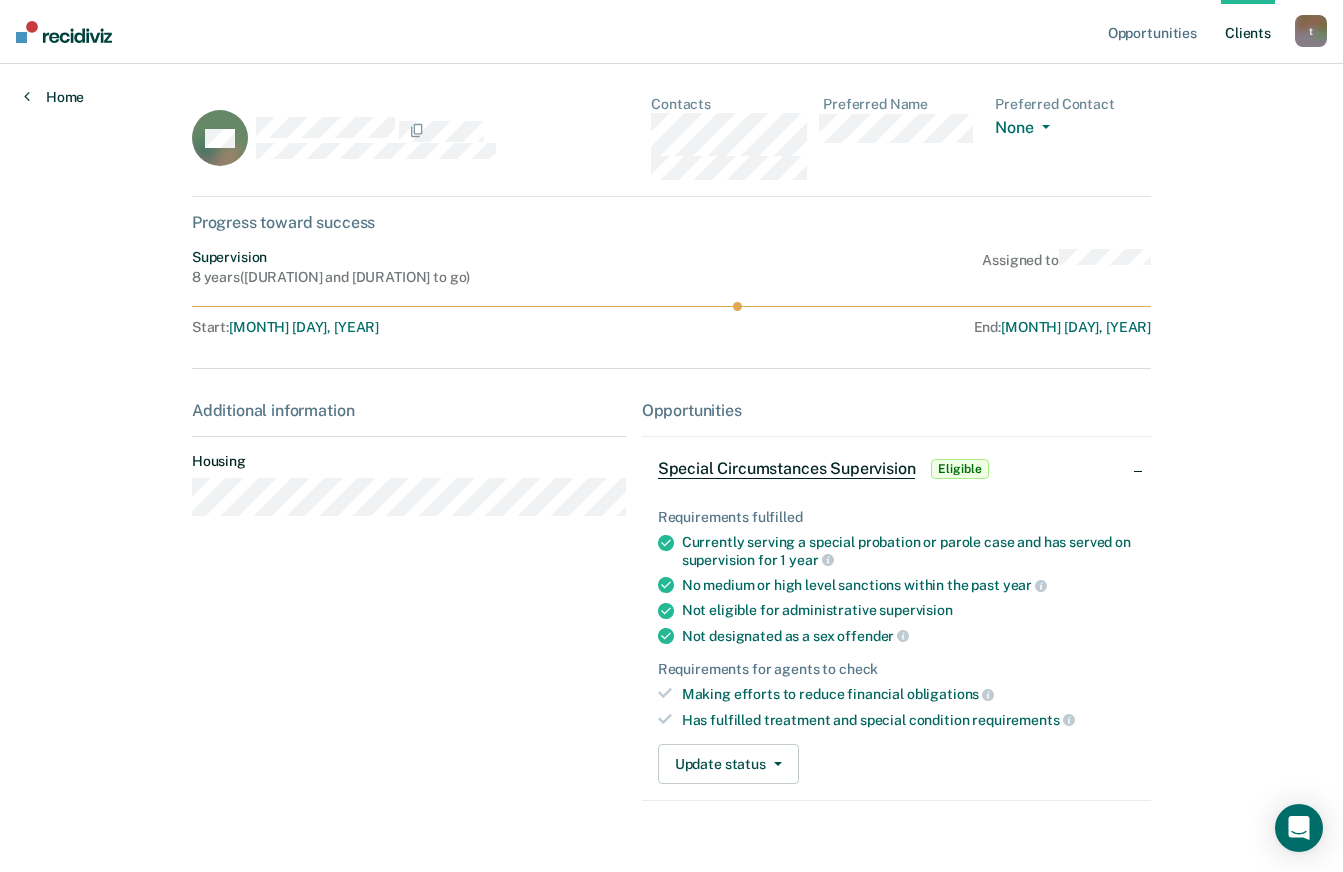 click on "Home" at bounding box center [54, 97] 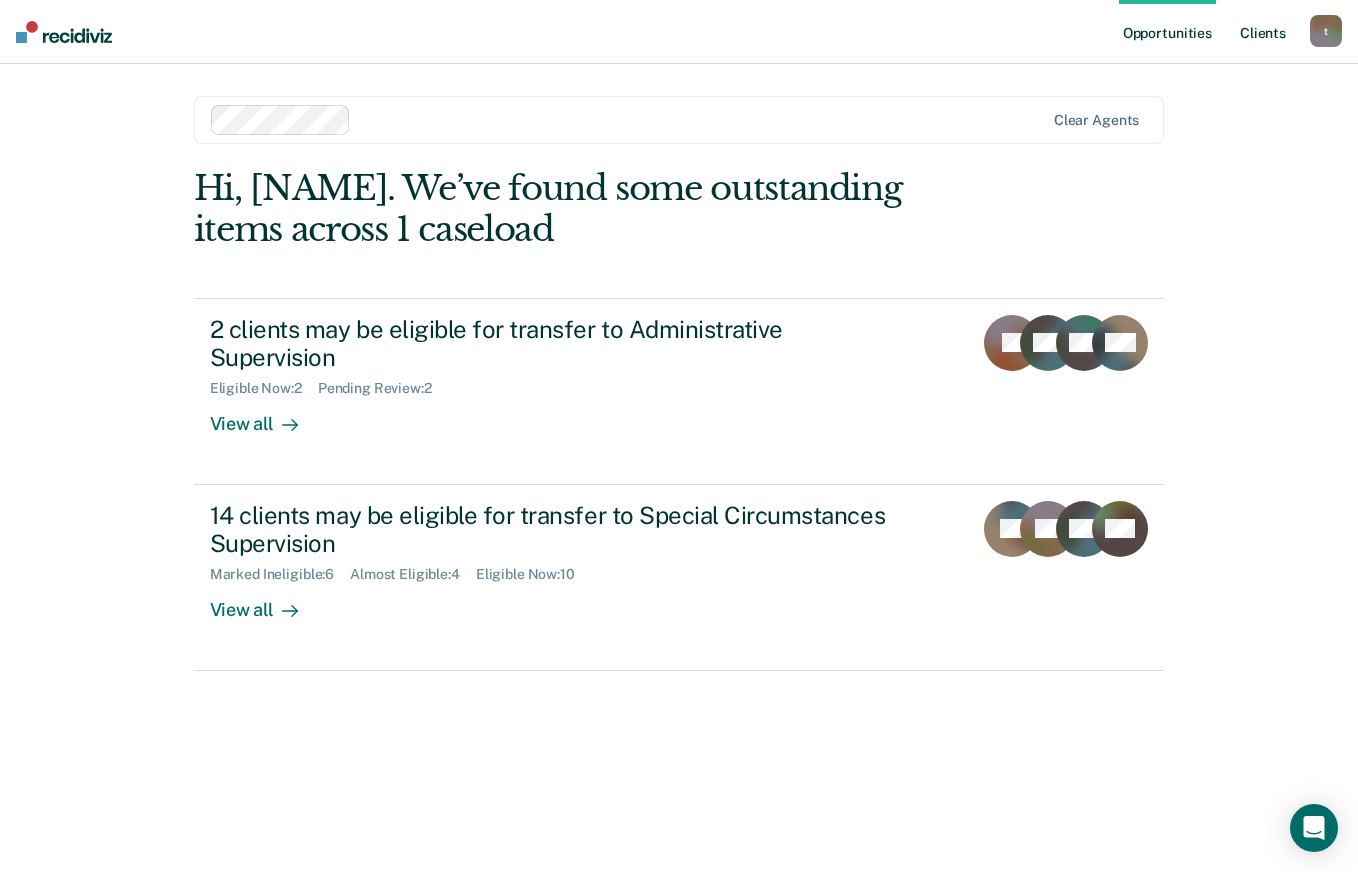 click on "Client s" at bounding box center (1263, 32) 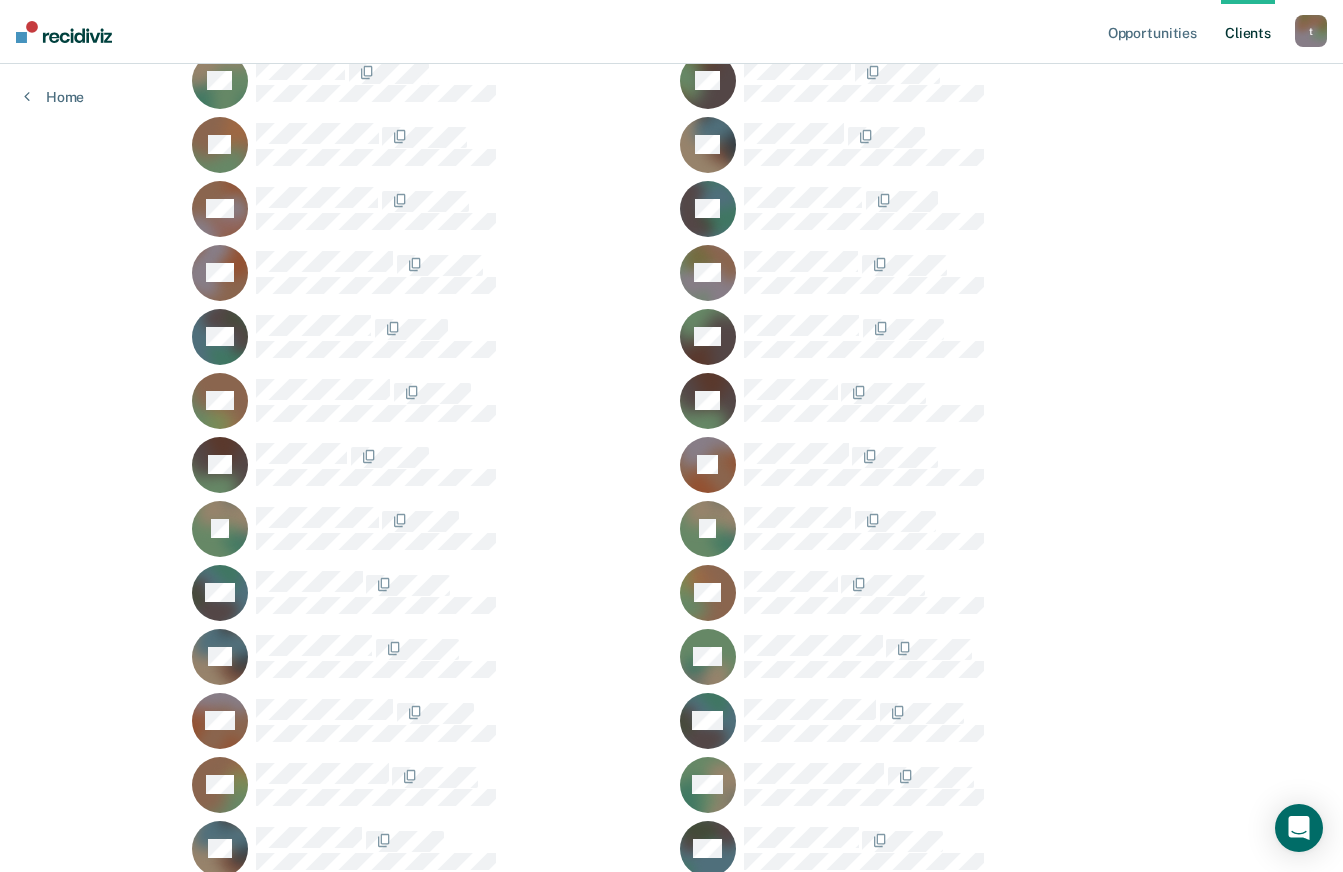 scroll, scrollTop: 635, scrollLeft: 0, axis: vertical 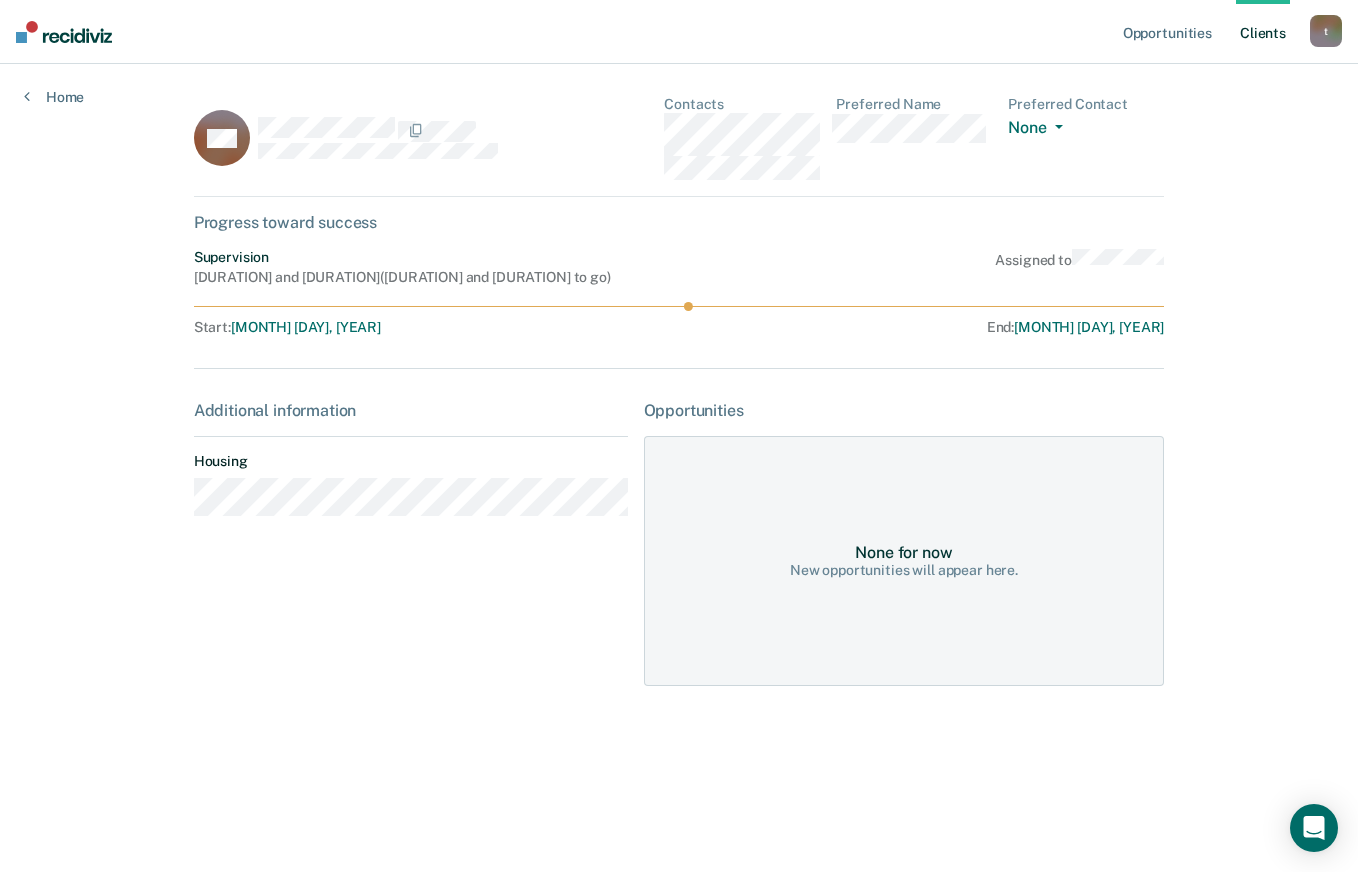 click on "t" at bounding box center [1326, 31] 